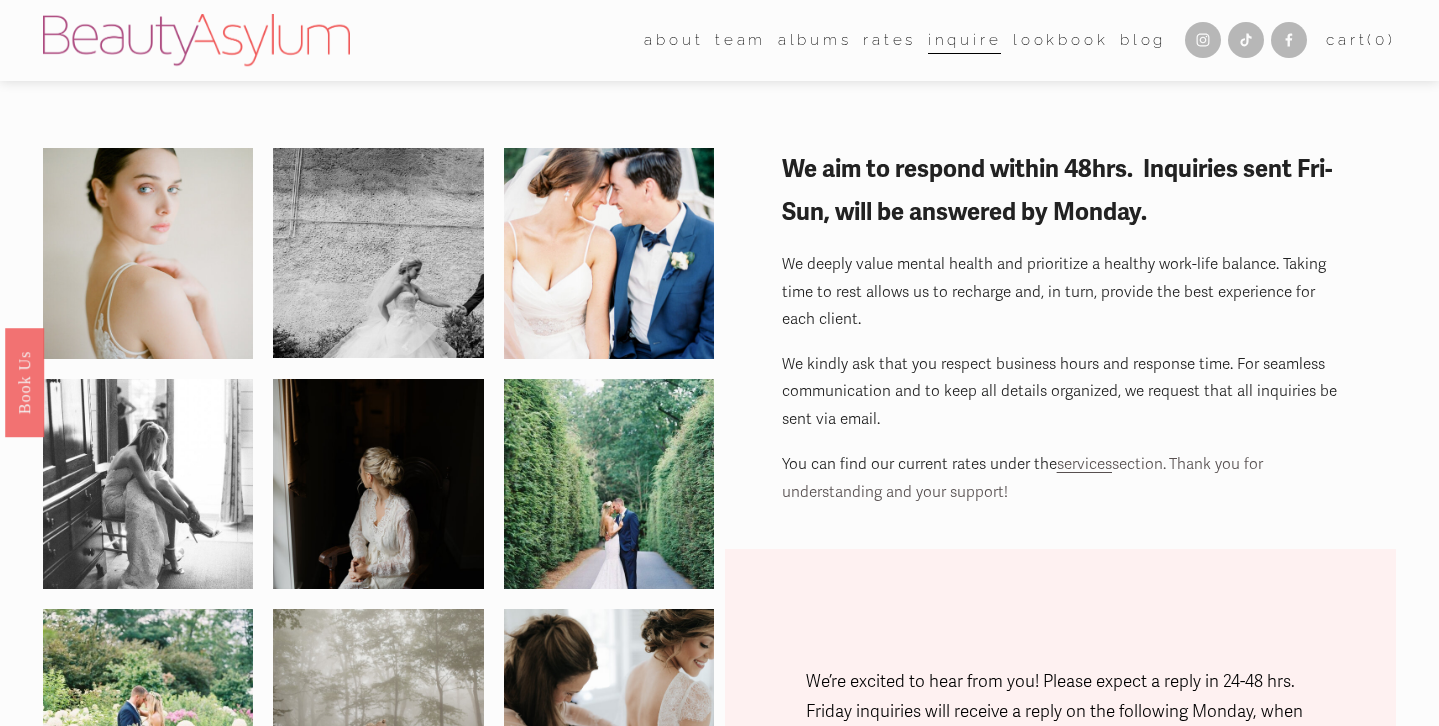 select on "1-2 weeks" 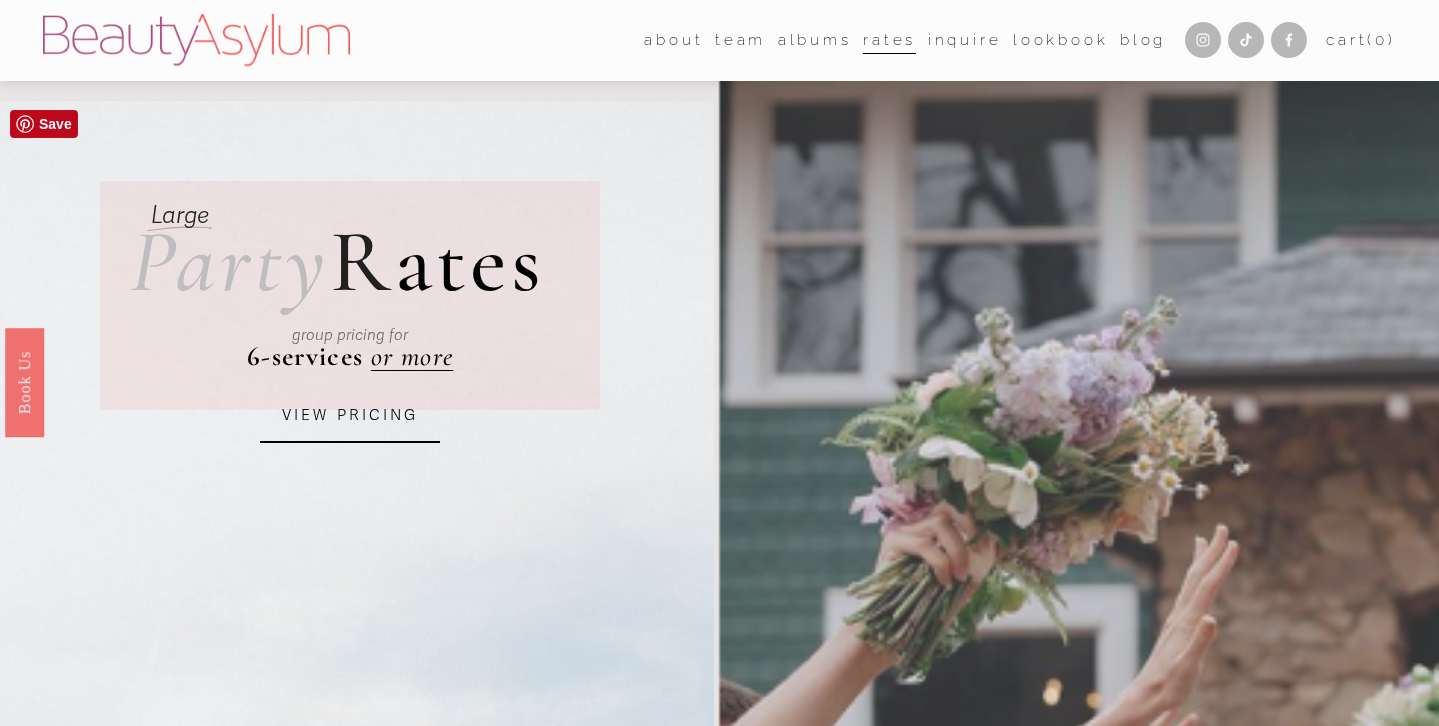 scroll, scrollTop: 48, scrollLeft: 0, axis: vertical 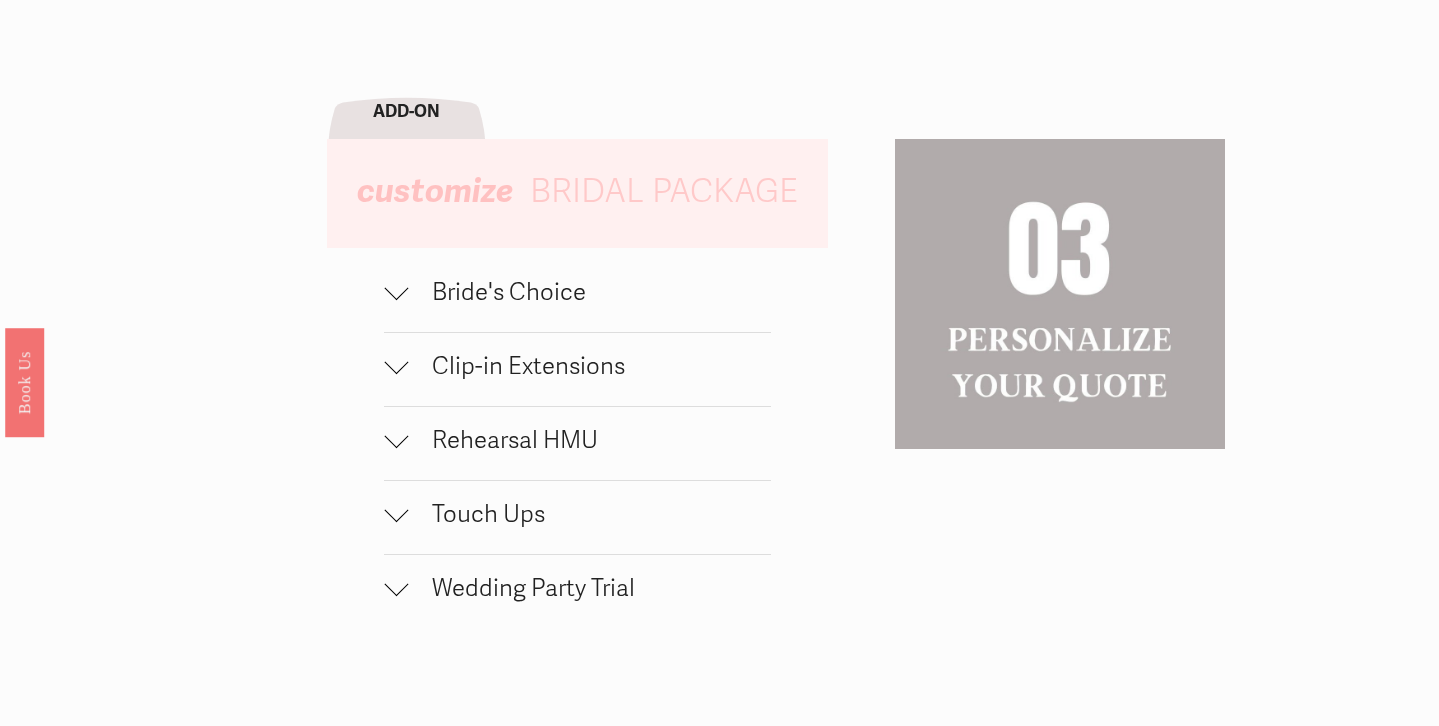click on "Bride's Choice" at bounding box center (589, 292) 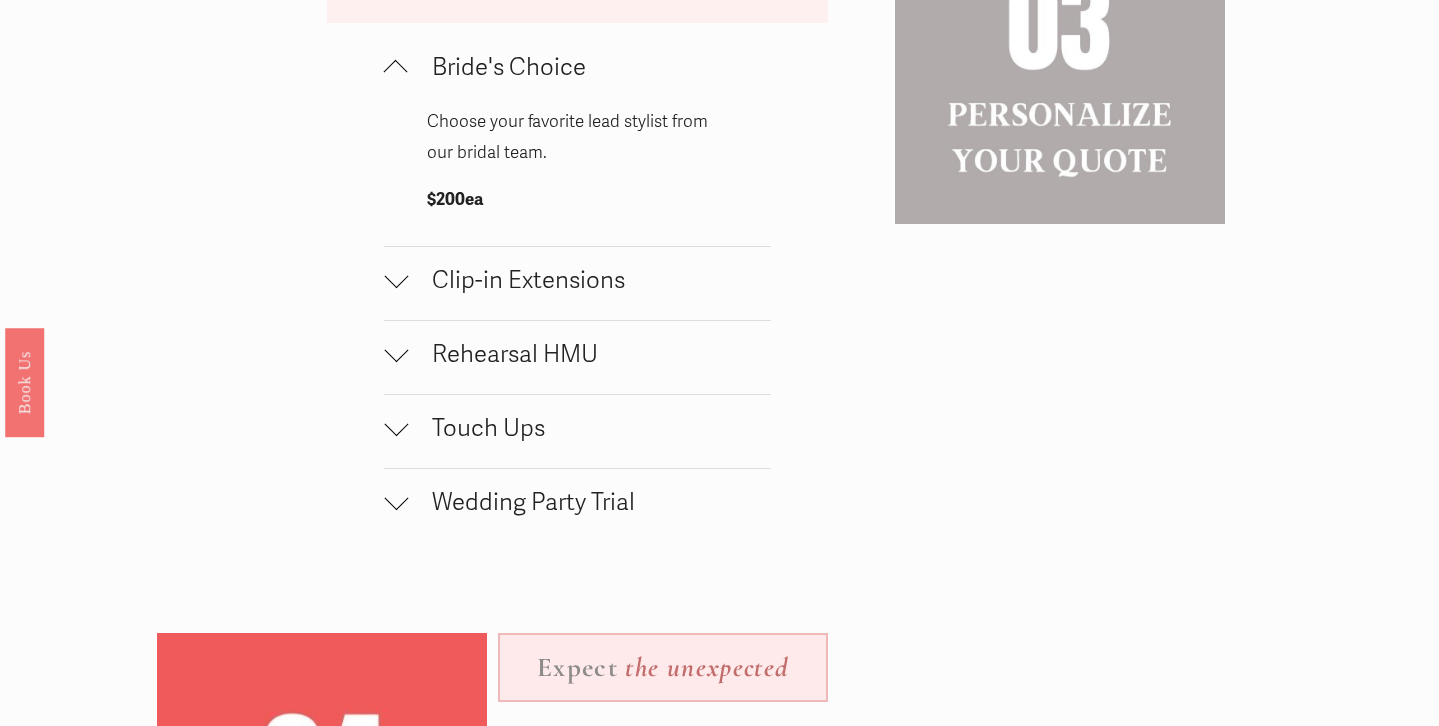 scroll, scrollTop: 2005, scrollLeft: 0, axis: vertical 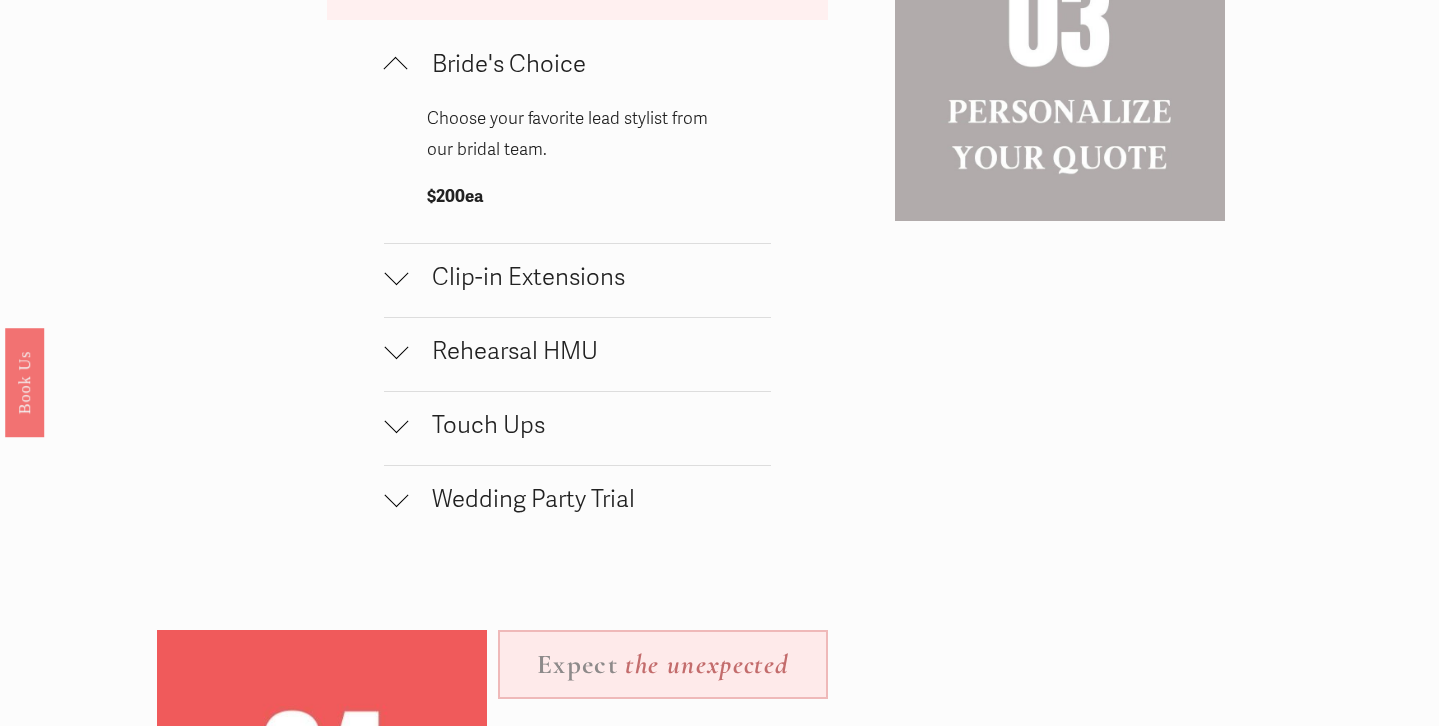 click on "Clip-in Extensions" at bounding box center [589, 277] 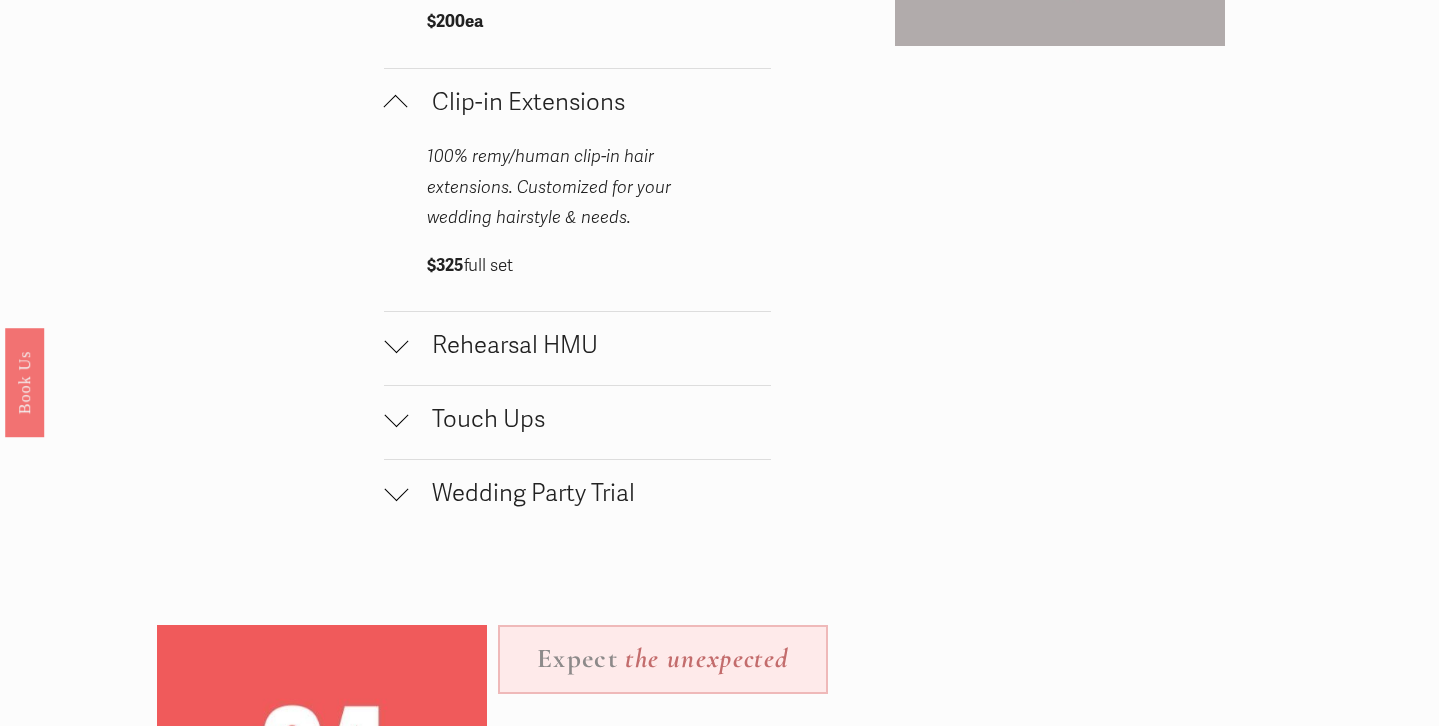 scroll, scrollTop: 2182, scrollLeft: 0, axis: vertical 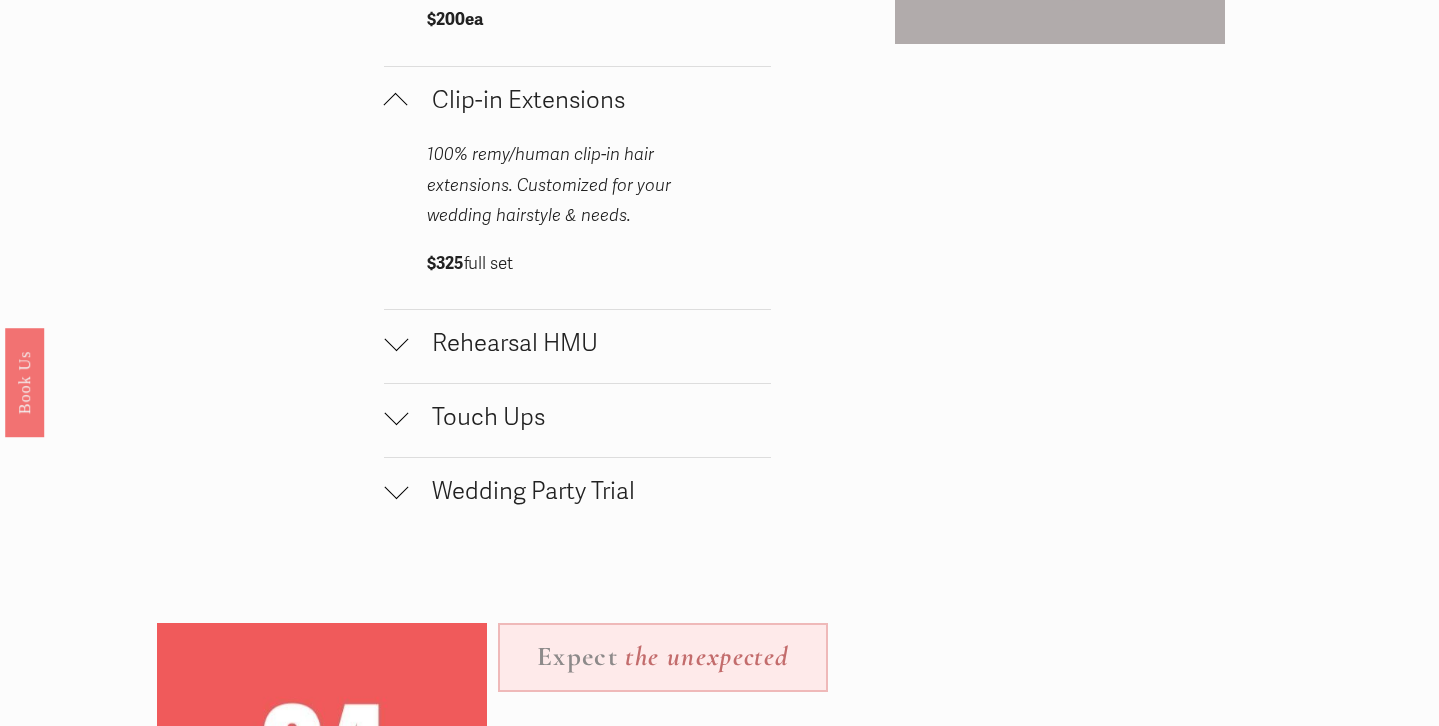 click on "Rehearsal HMU" at bounding box center [589, 343] 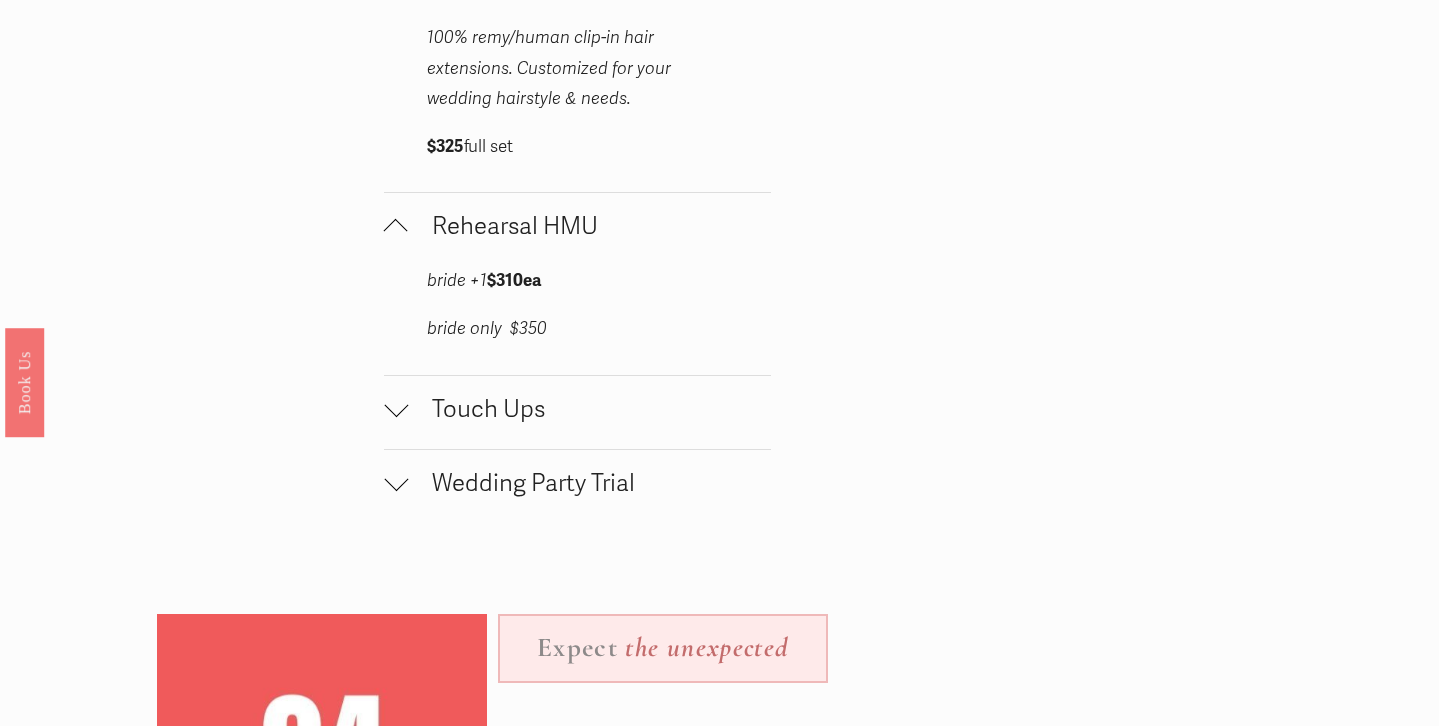 scroll, scrollTop: 2303, scrollLeft: 0, axis: vertical 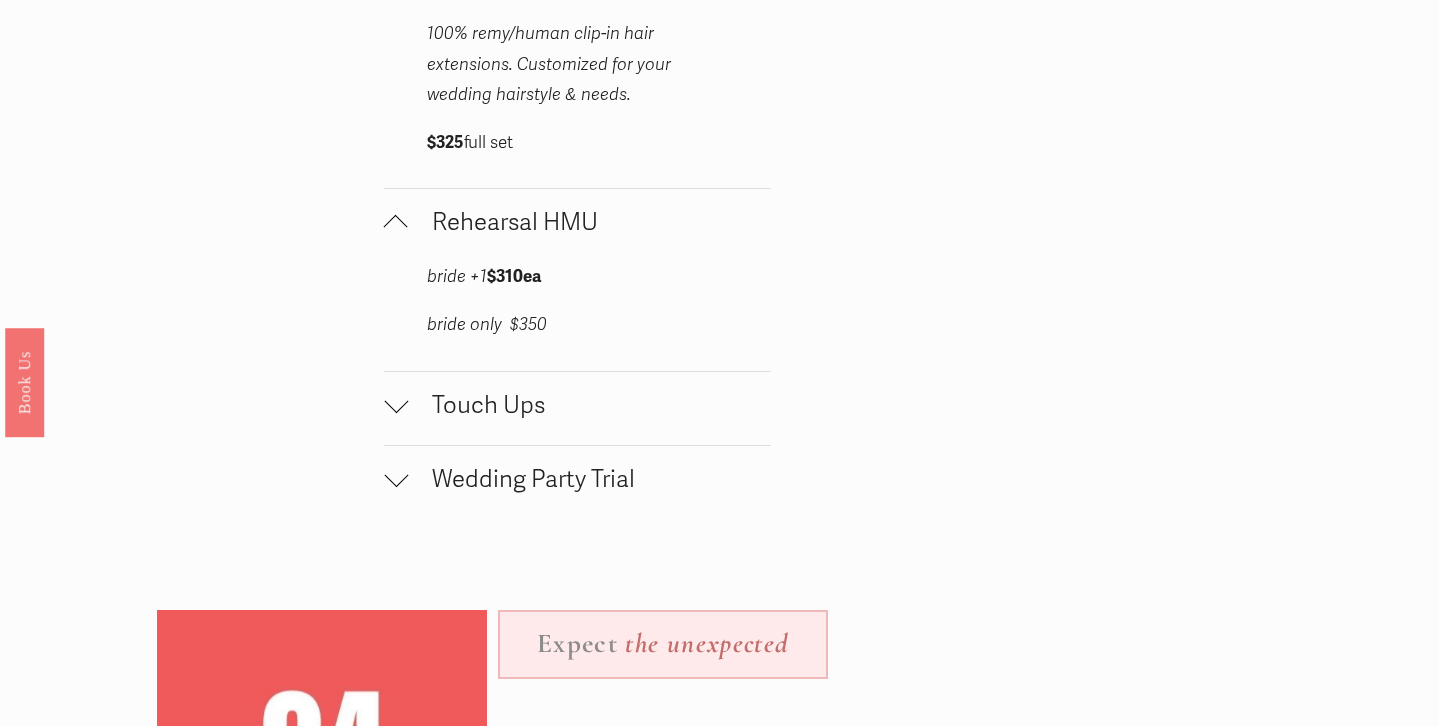 click on "Touch Ups" at bounding box center (589, 405) 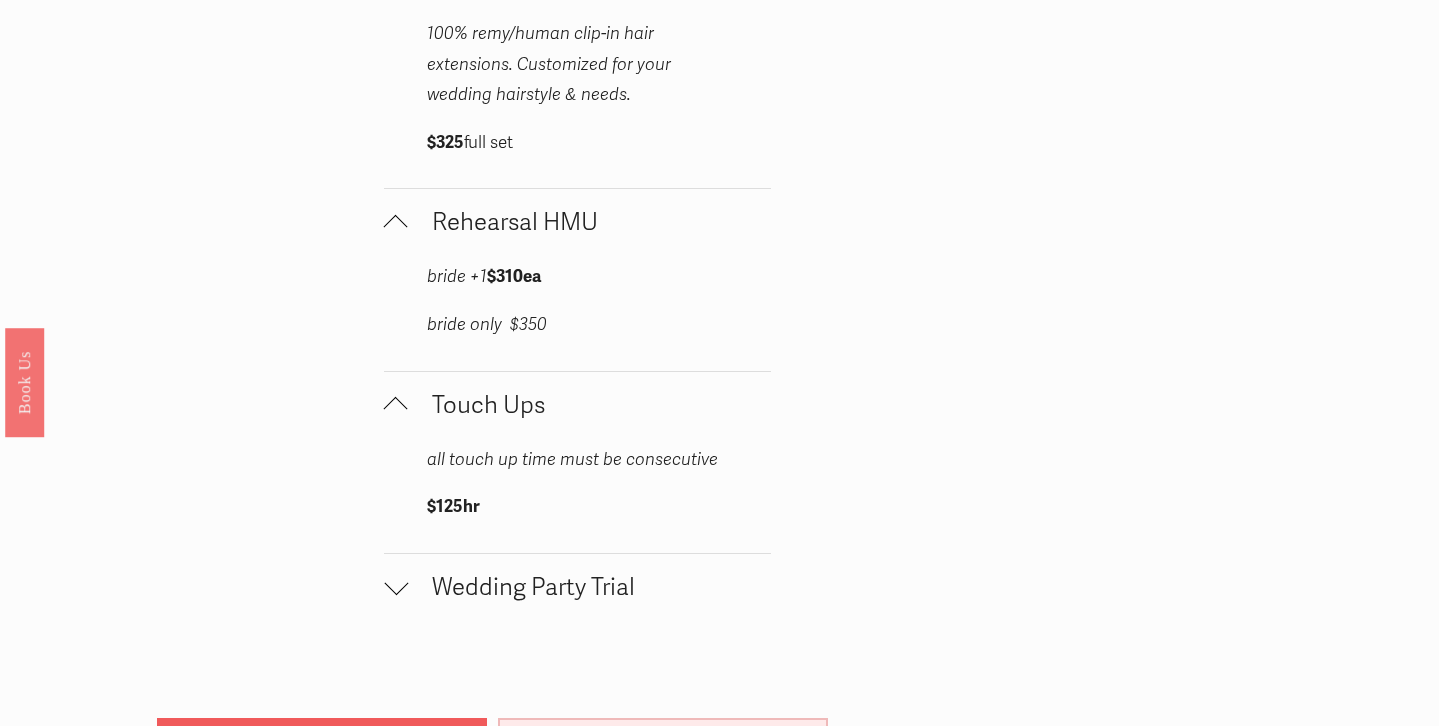 click on "Wedding Party Trial" at bounding box center [589, 587] 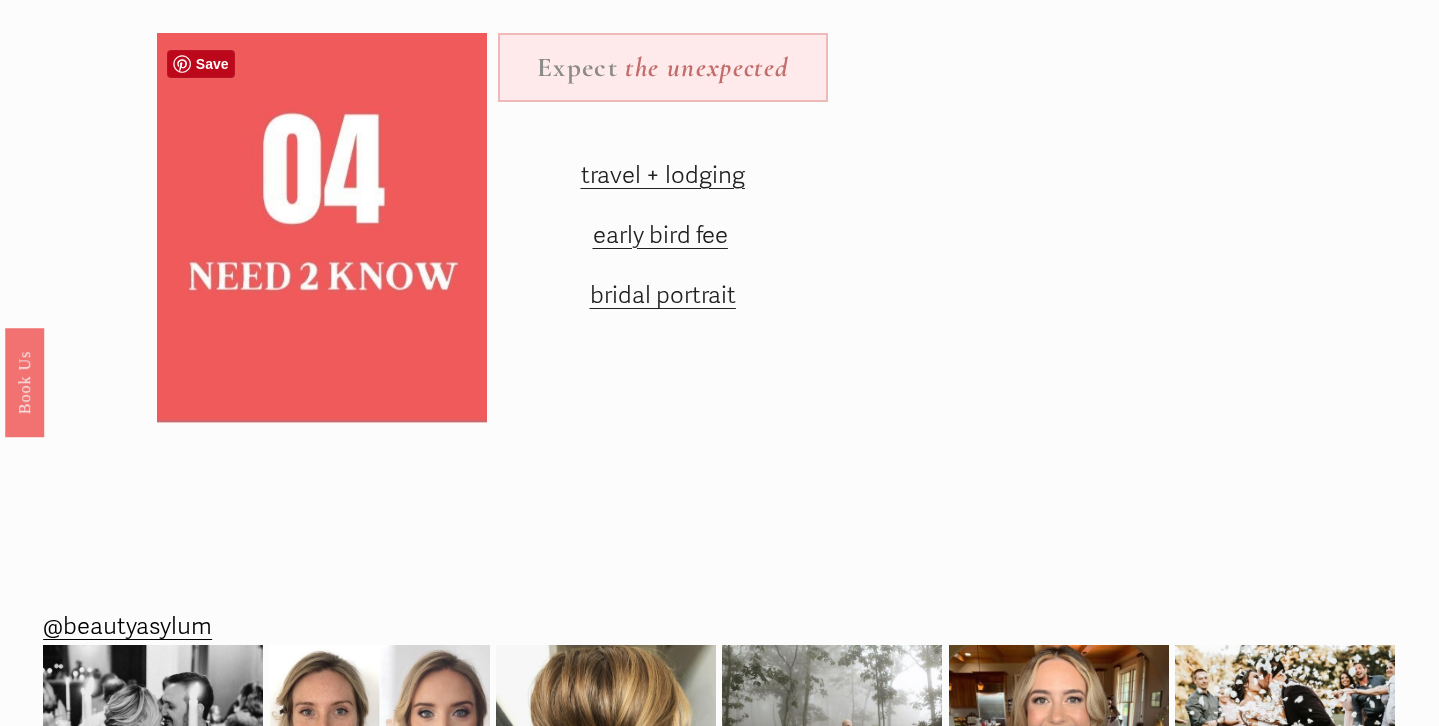scroll, scrollTop: 3158, scrollLeft: 0, axis: vertical 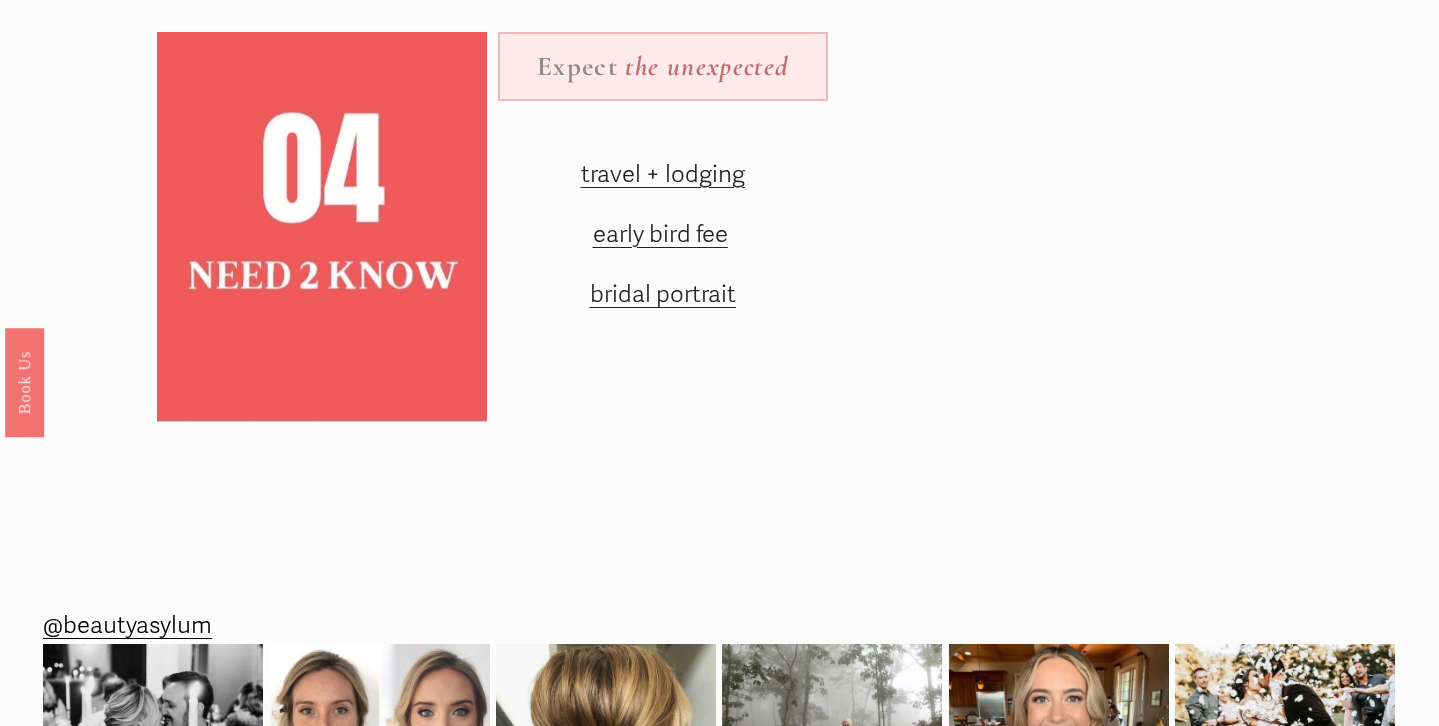 click on "early bird fee" at bounding box center [660, 234] 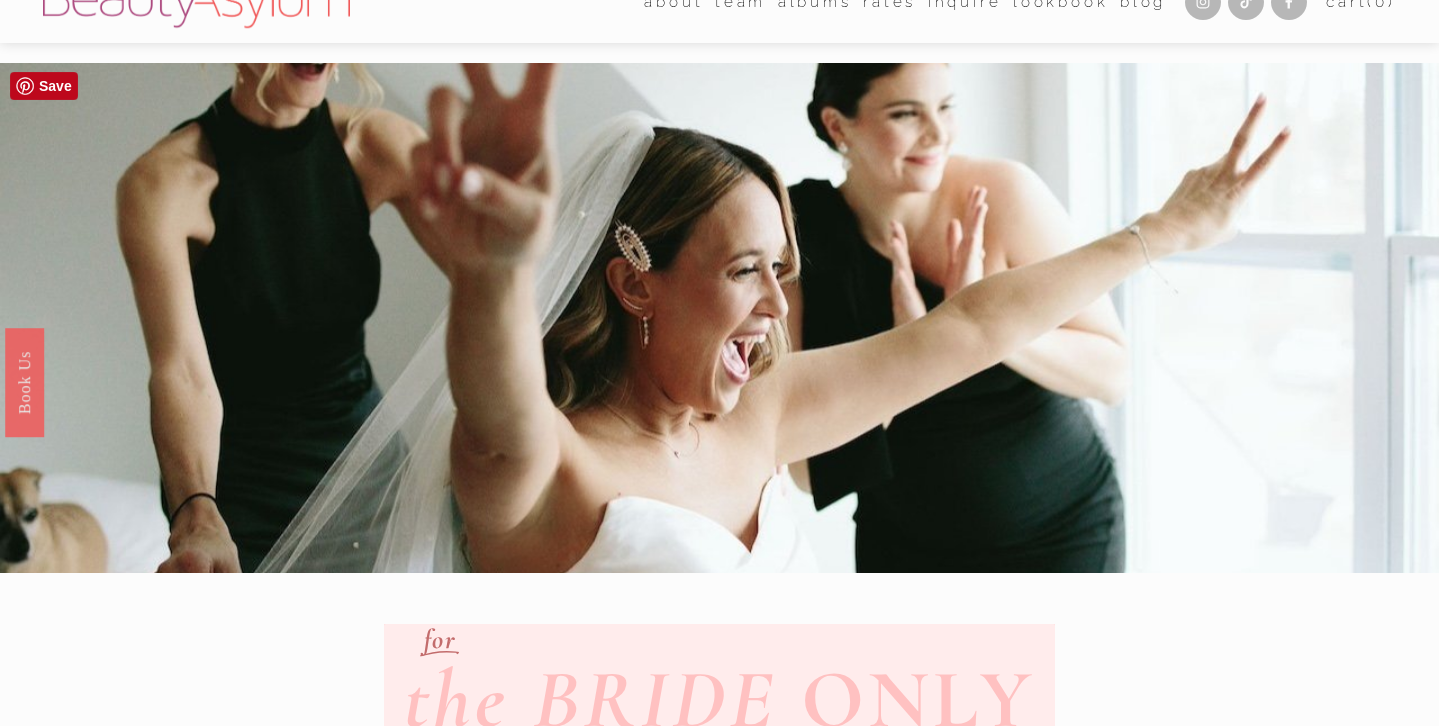 scroll, scrollTop: 0, scrollLeft: 0, axis: both 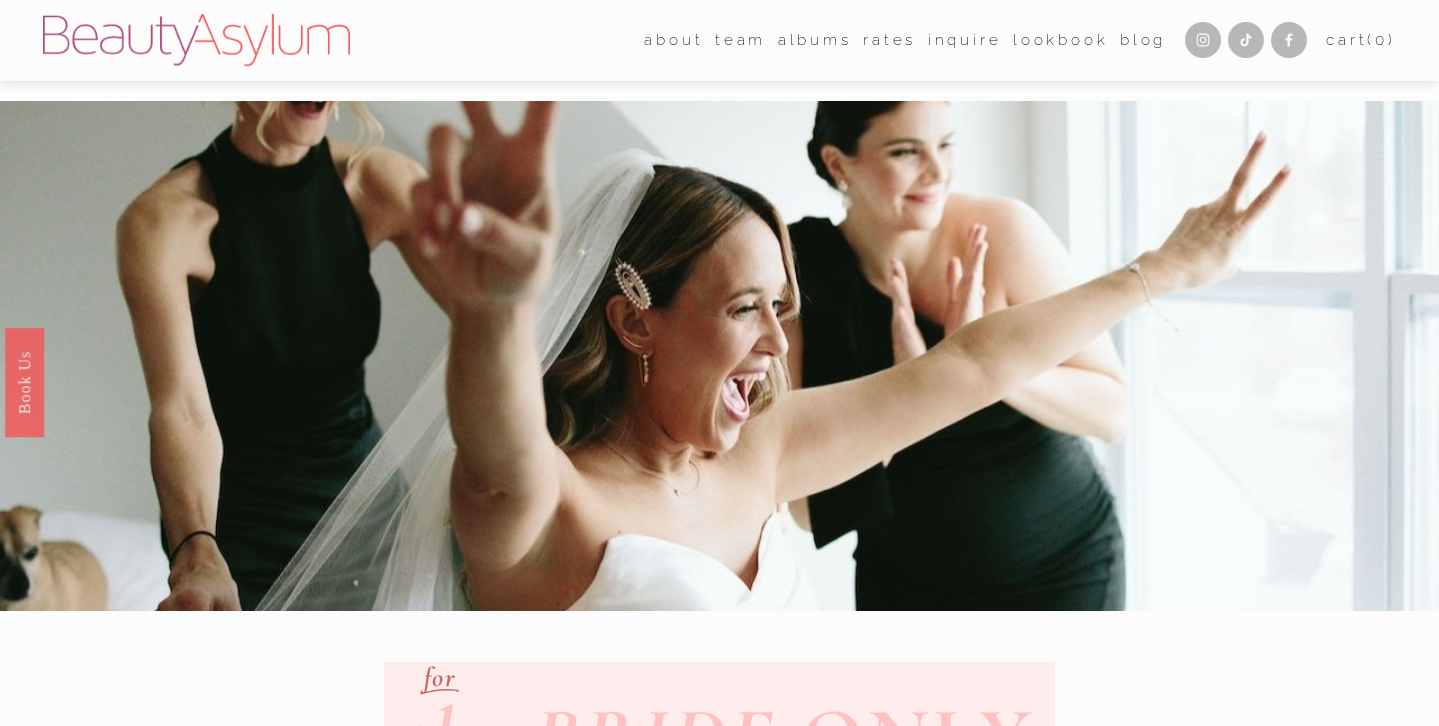 click on "Rates" at bounding box center (889, 40) 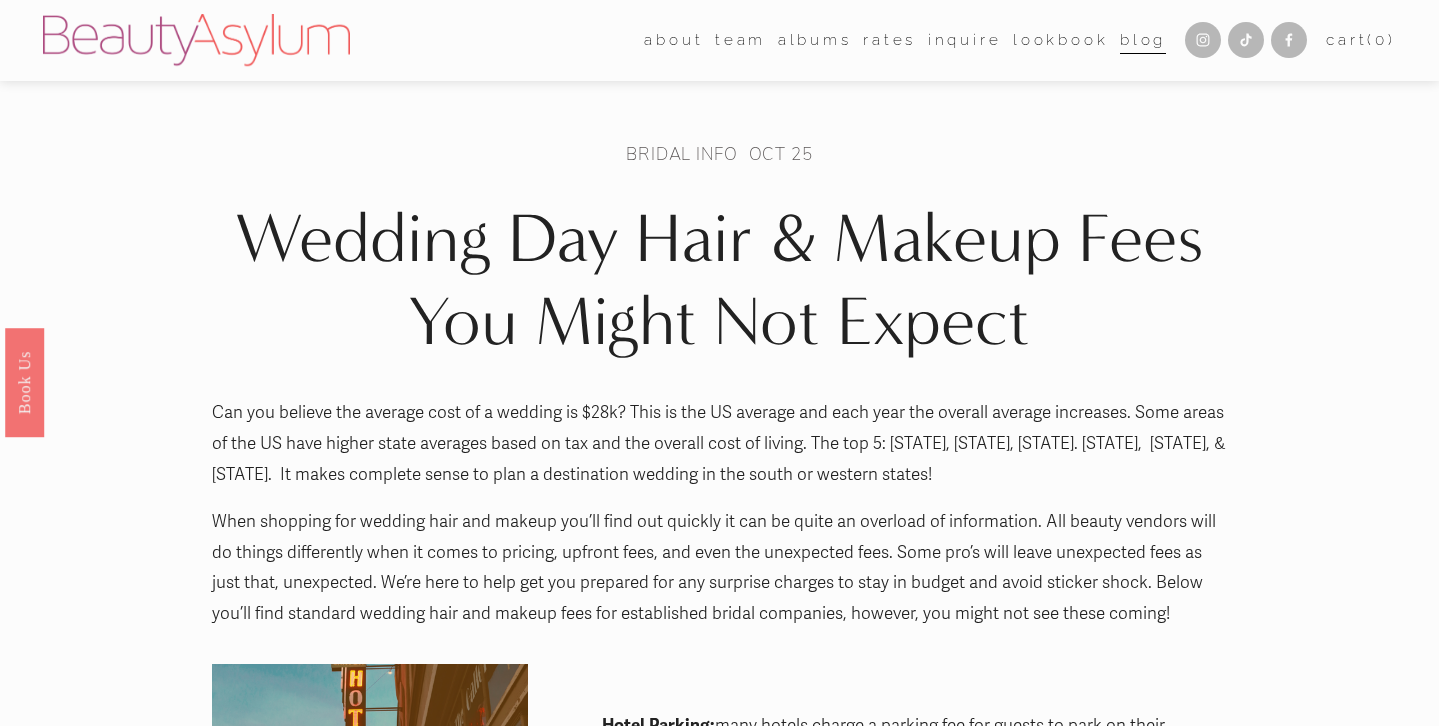 scroll, scrollTop: 0, scrollLeft: 0, axis: both 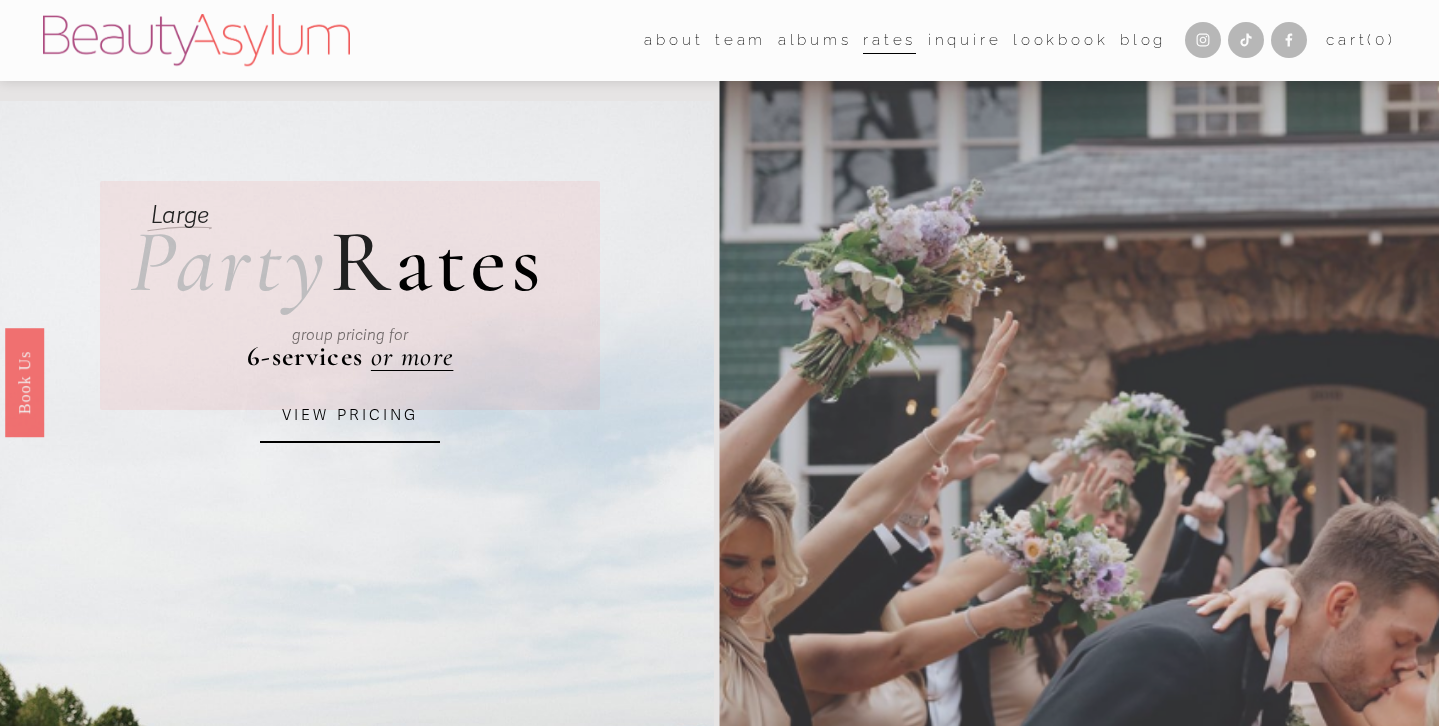 click on "Cart
( 0 )" at bounding box center [1361, 40] 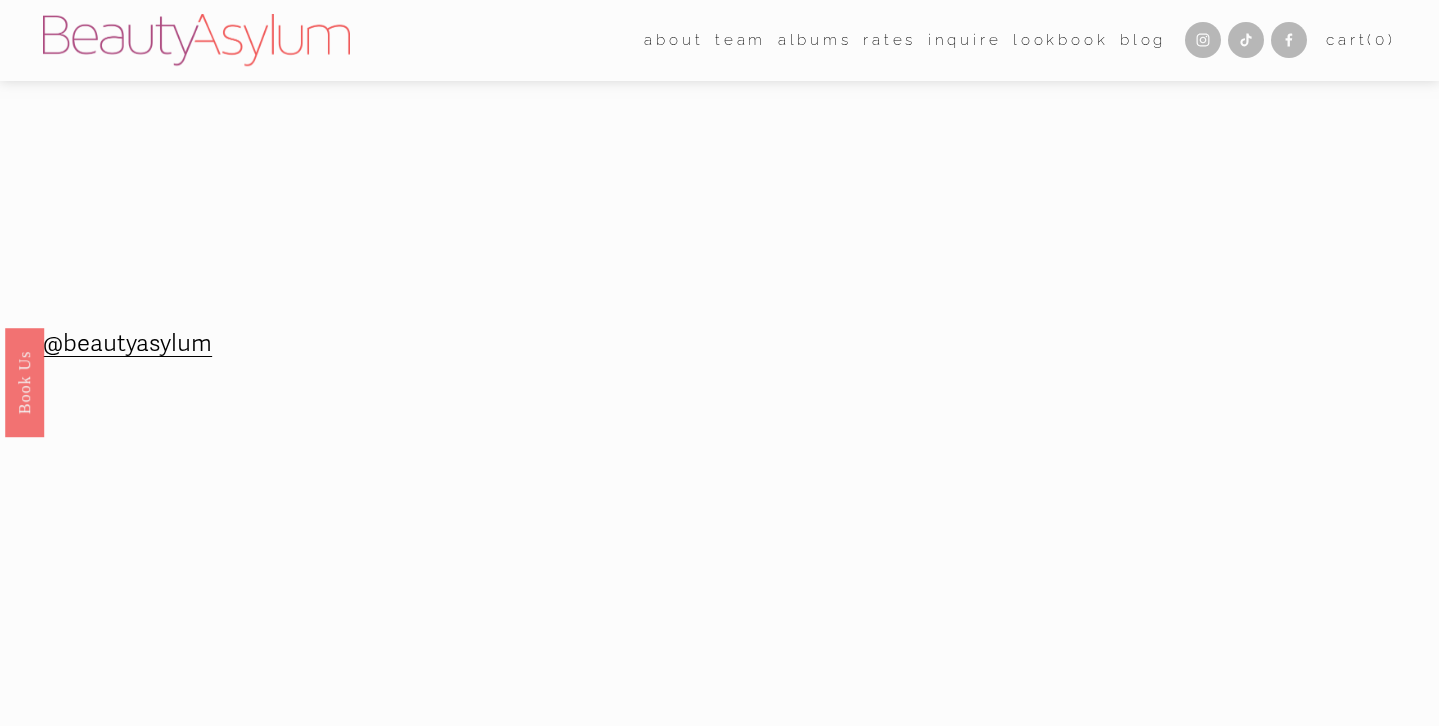 scroll, scrollTop: 0, scrollLeft: 0, axis: both 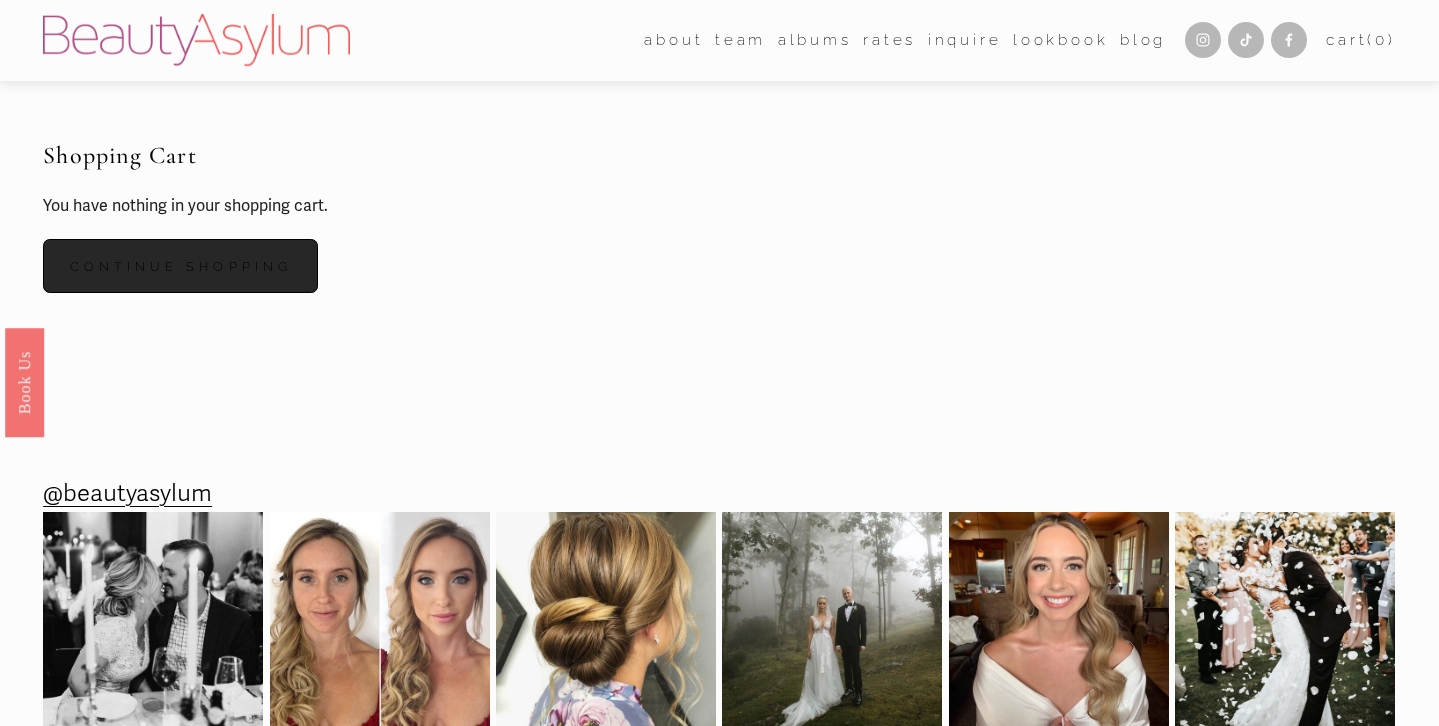 click on "Continue Shopping" at bounding box center (180, 266) 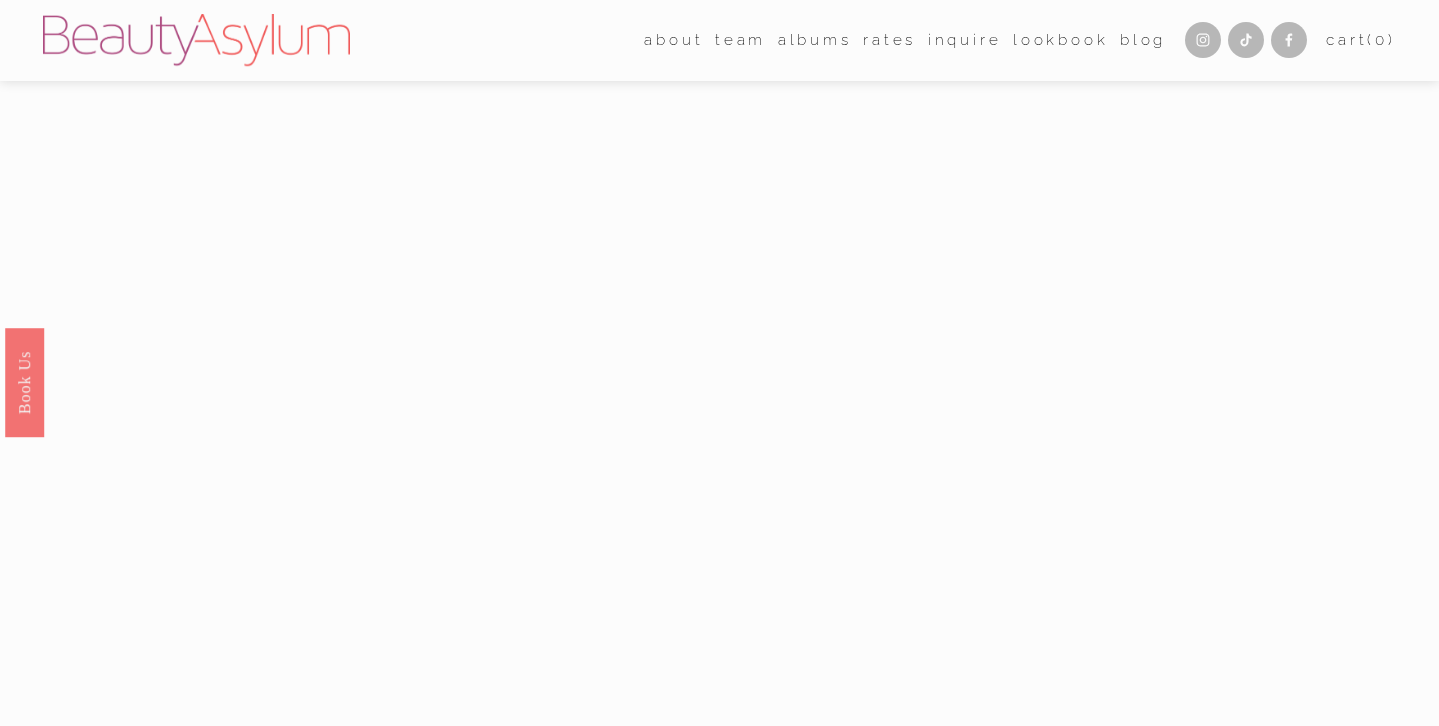 scroll, scrollTop: 0, scrollLeft: 0, axis: both 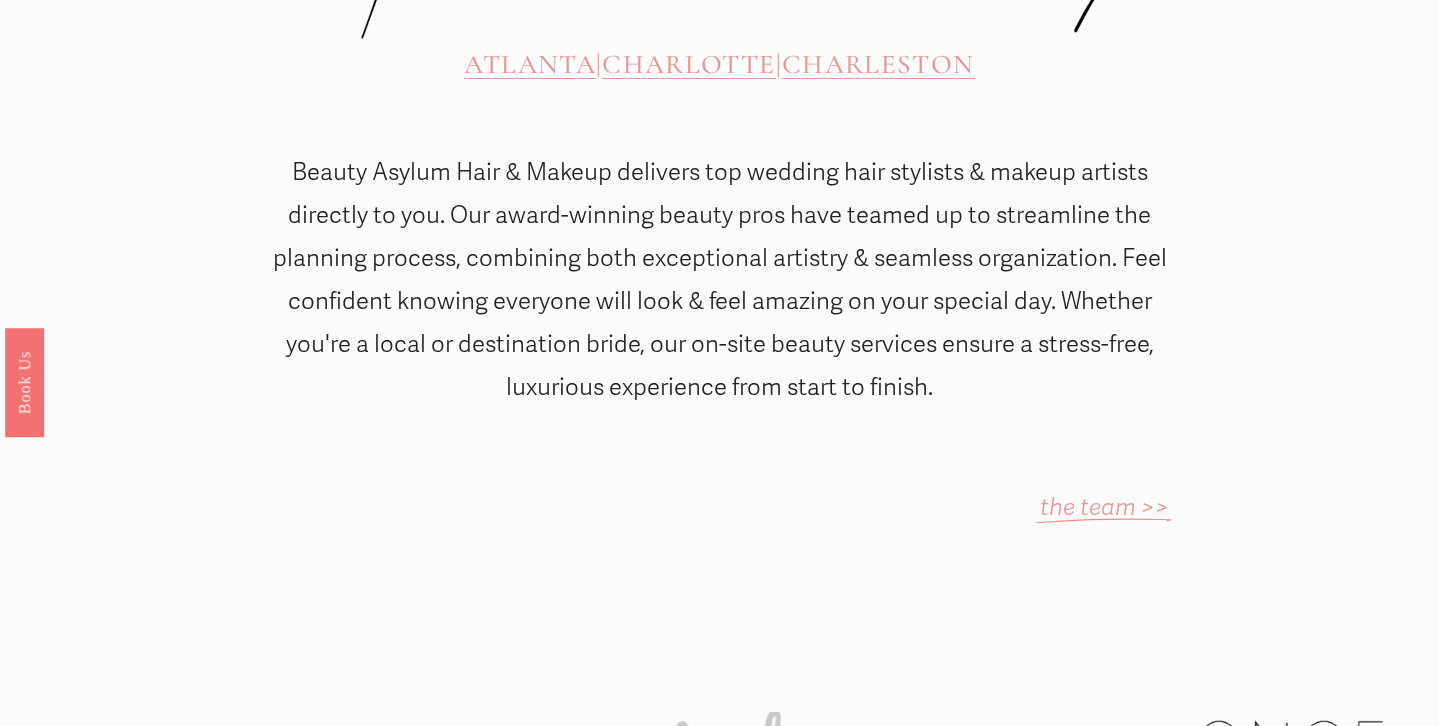 click on "ATLANTA" at bounding box center (530, 64) 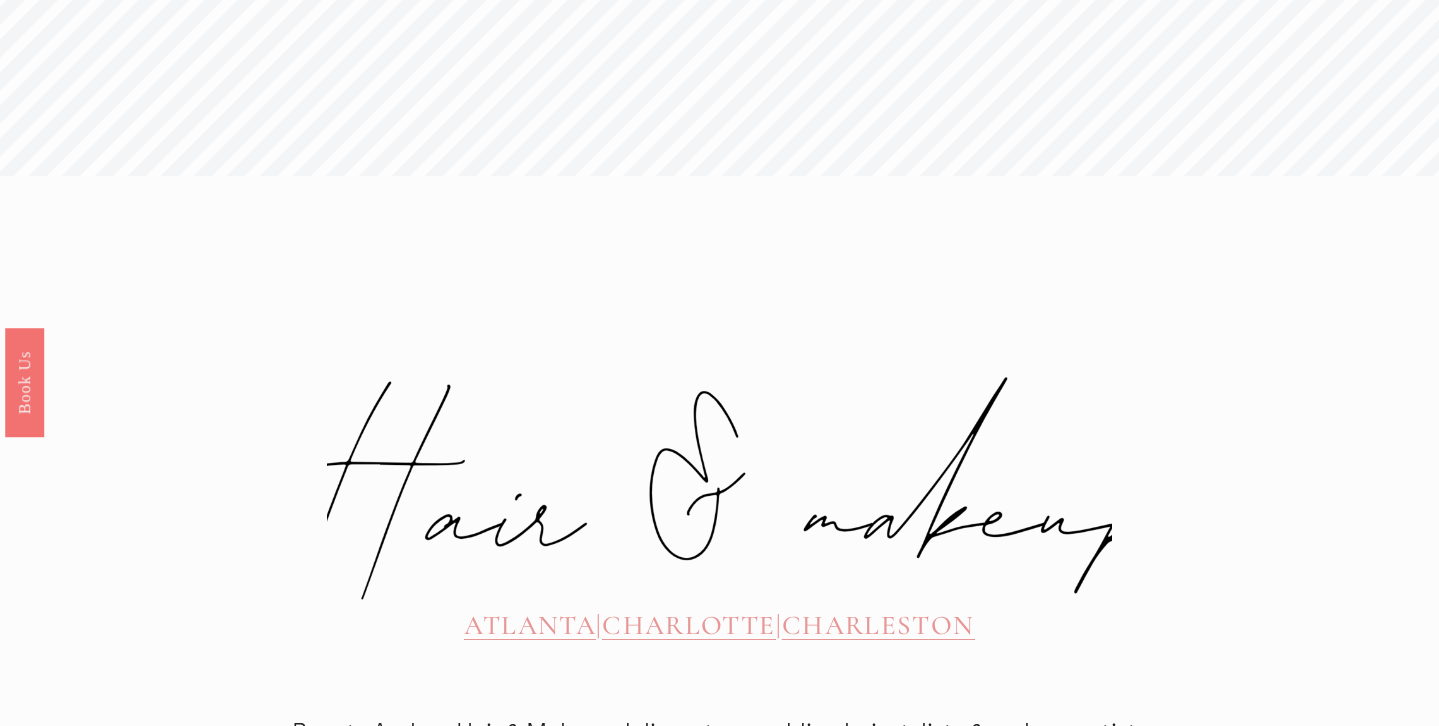 scroll, scrollTop: 0, scrollLeft: 0, axis: both 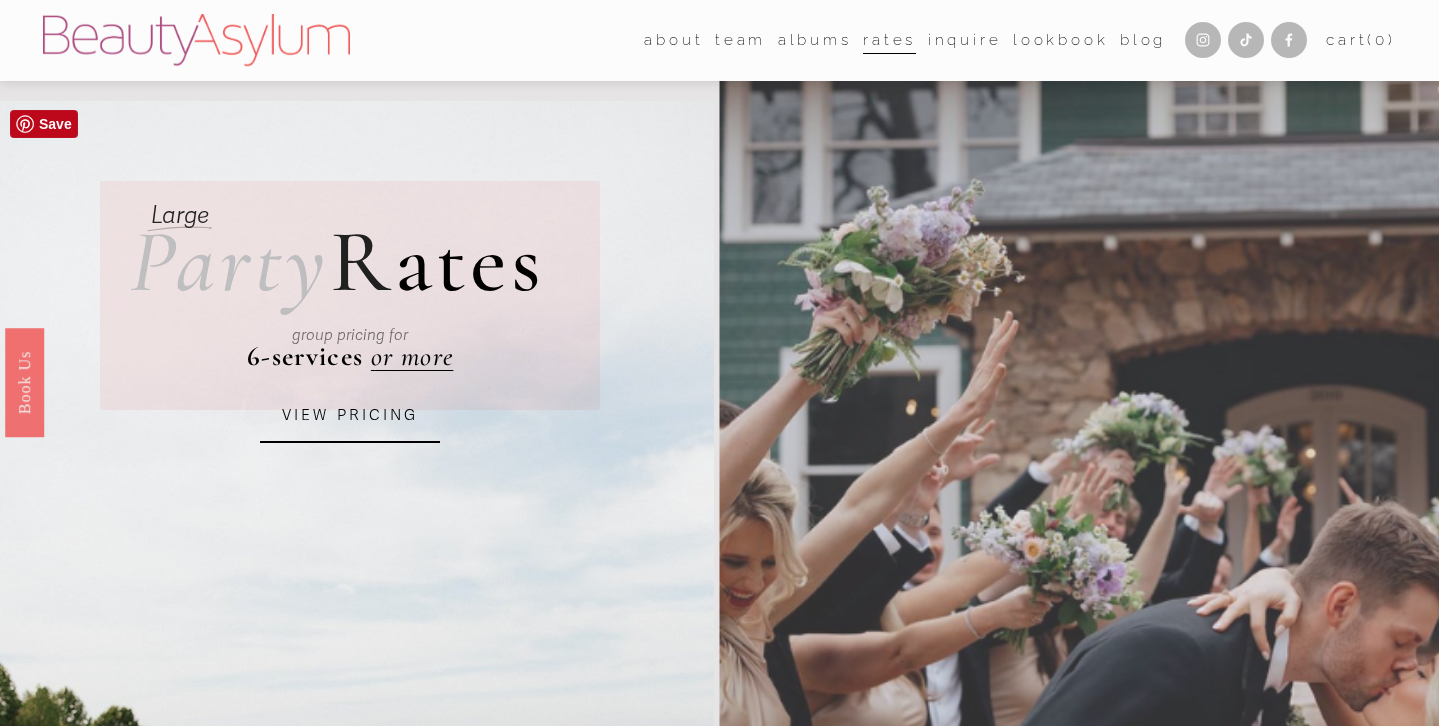 click on "VIEW PRICING" at bounding box center [350, 416] 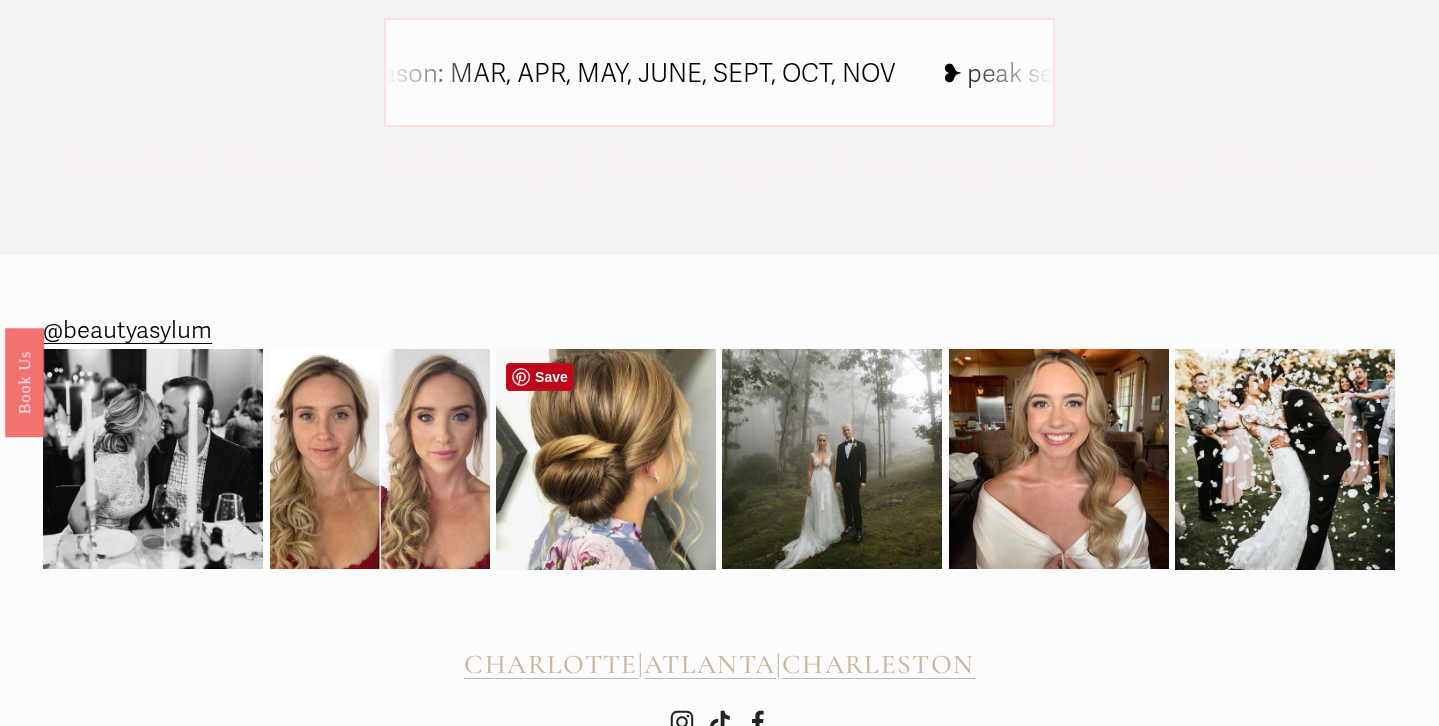 scroll, scrollTop: 1575, scrollLeft: 0, axis: vertical 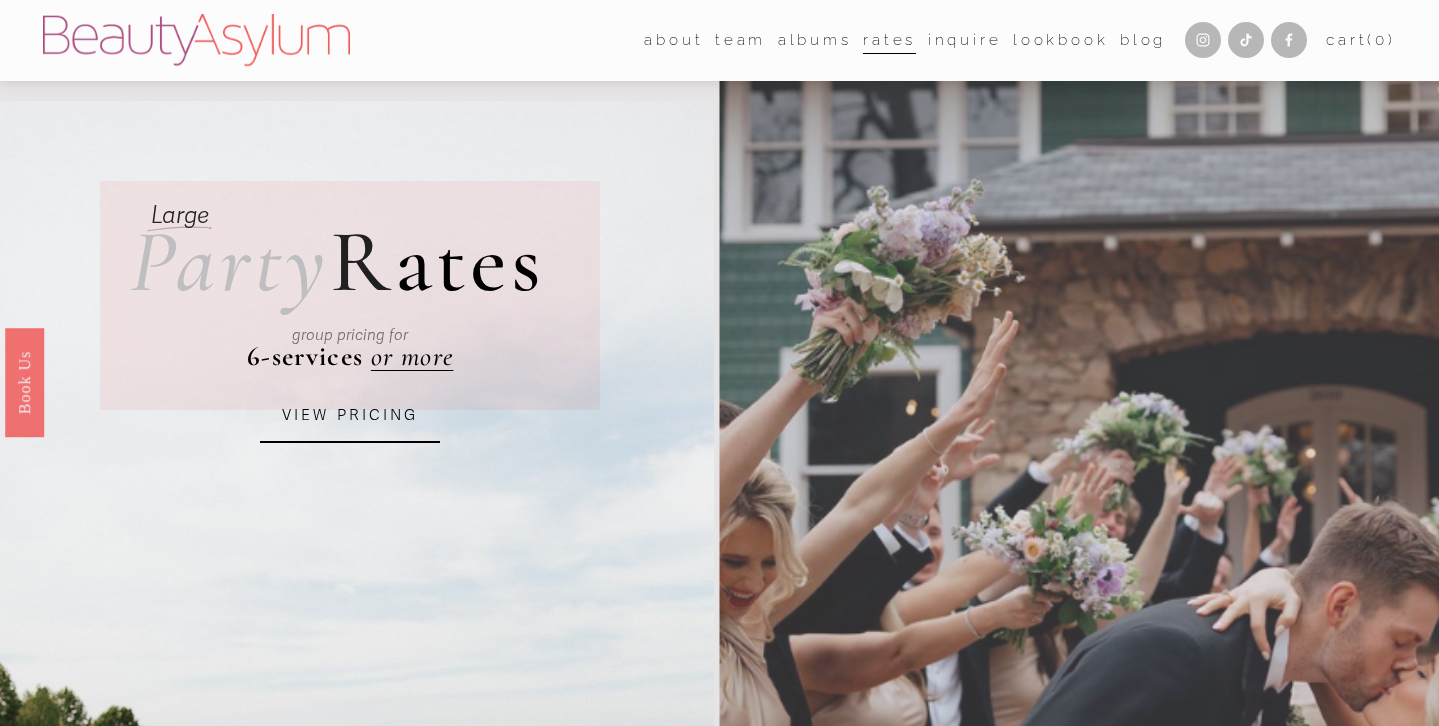 click on "Inquire" at bounding box center [965, 40] 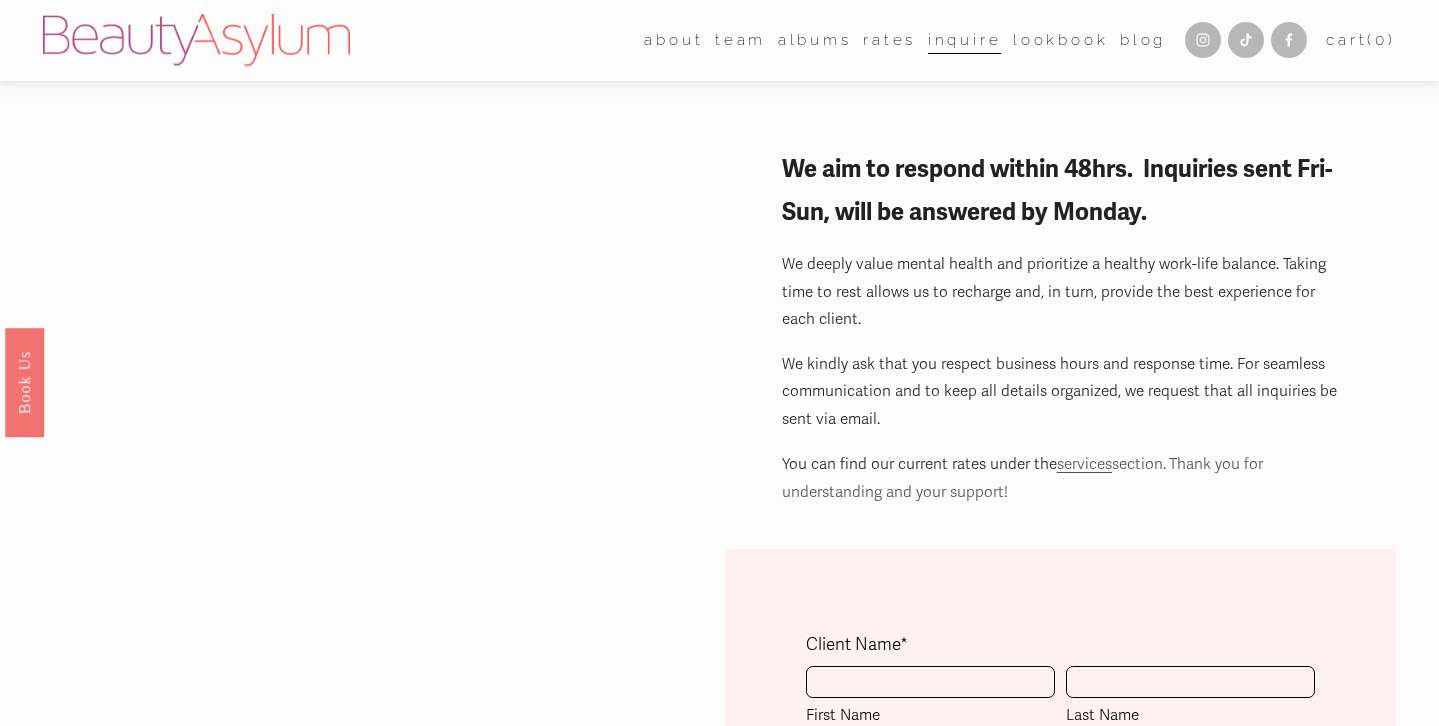 scroll, scrollTop: 0, scrollLeft: 0, axis: both 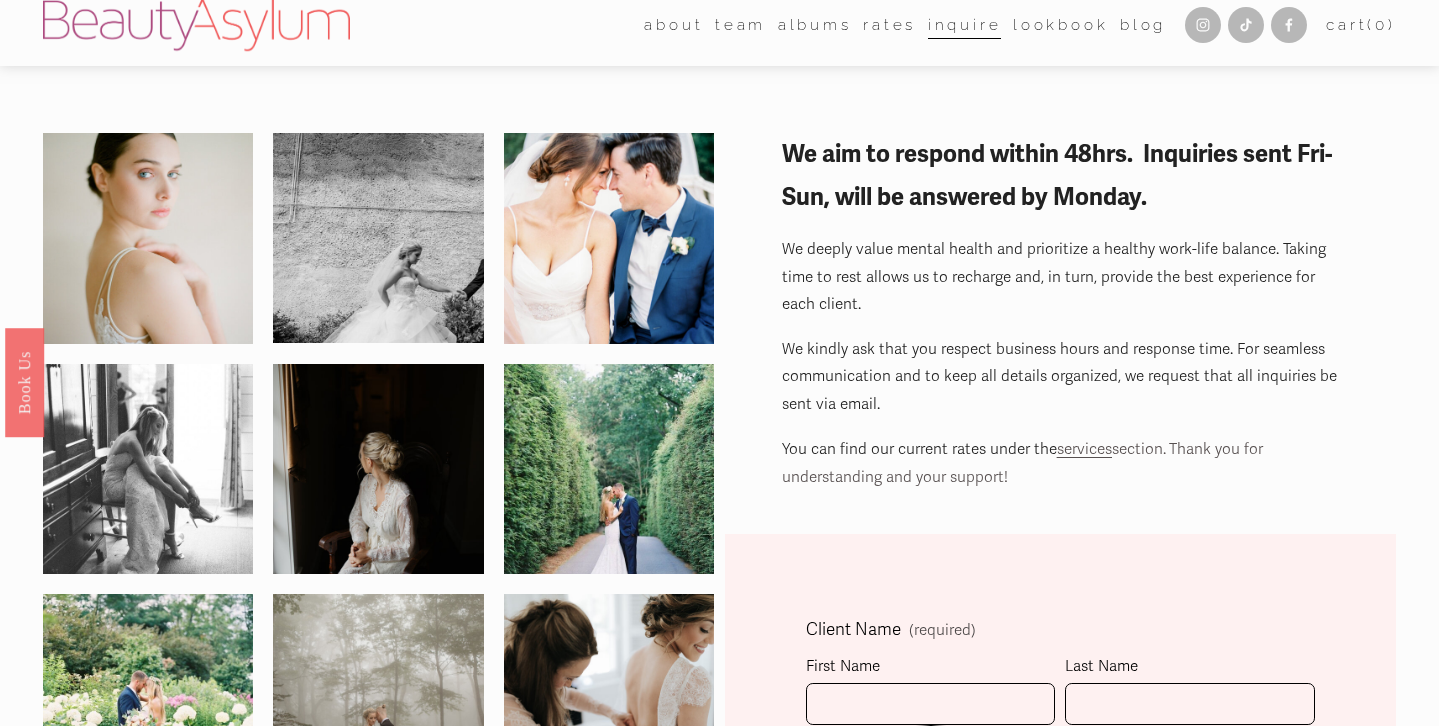 click on "services" at bounding box center (1084, 449) 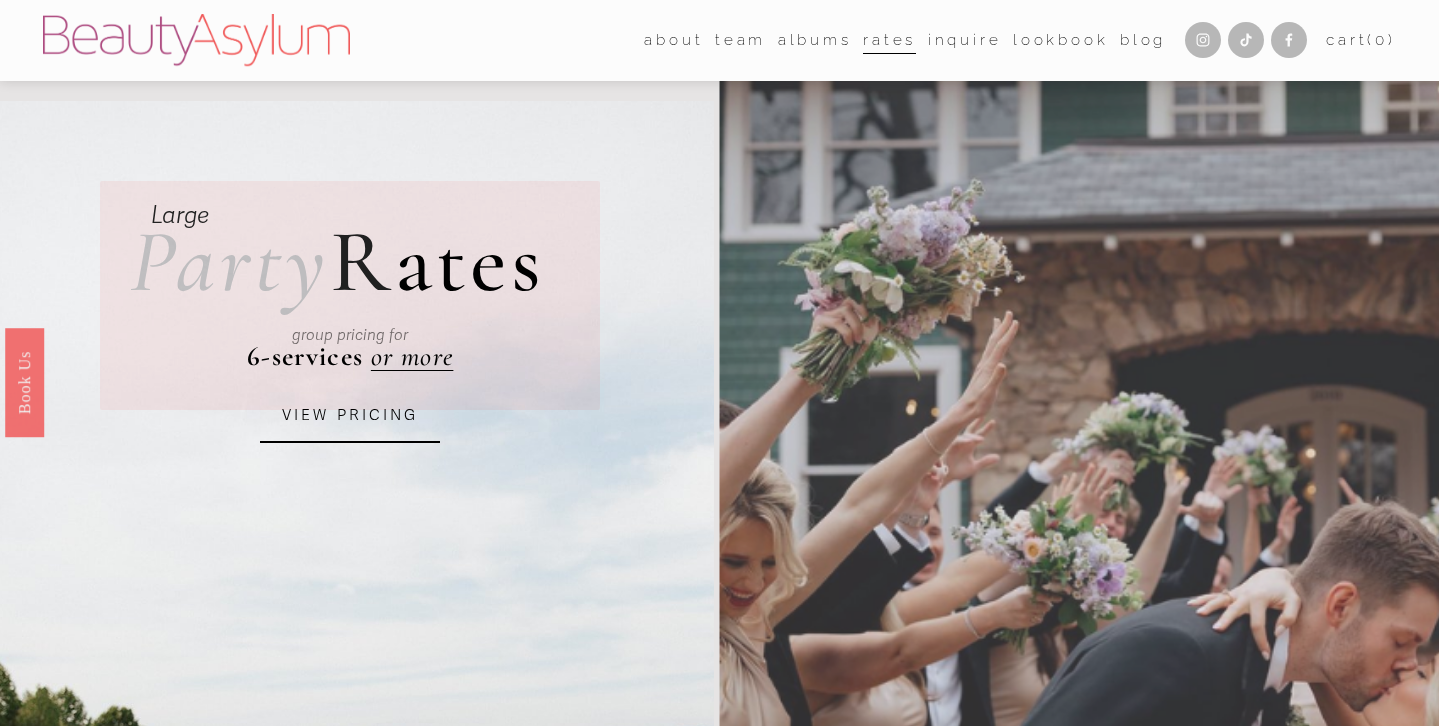 scroll, scrollTop: 0, scrollLeft: 0, axis: both 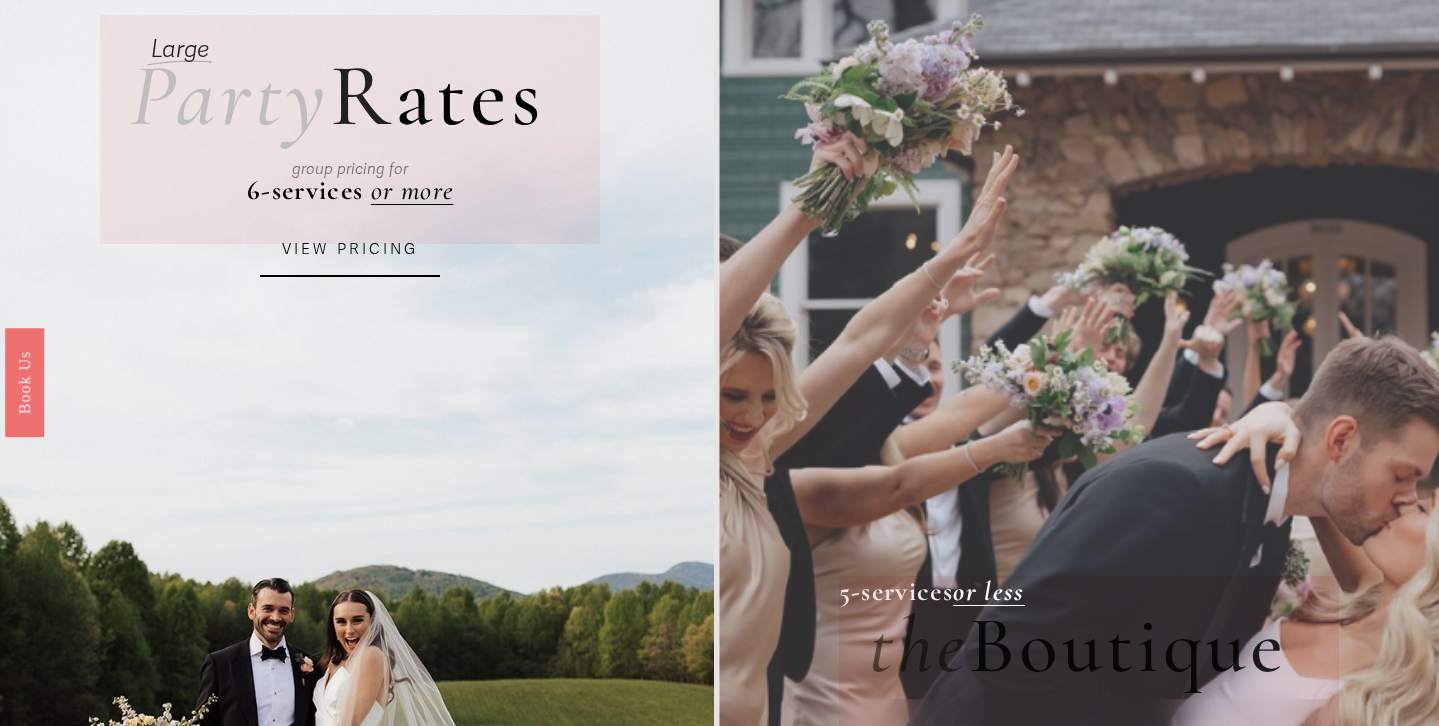 click on "group pricing for" at bounding box center [350, 169] 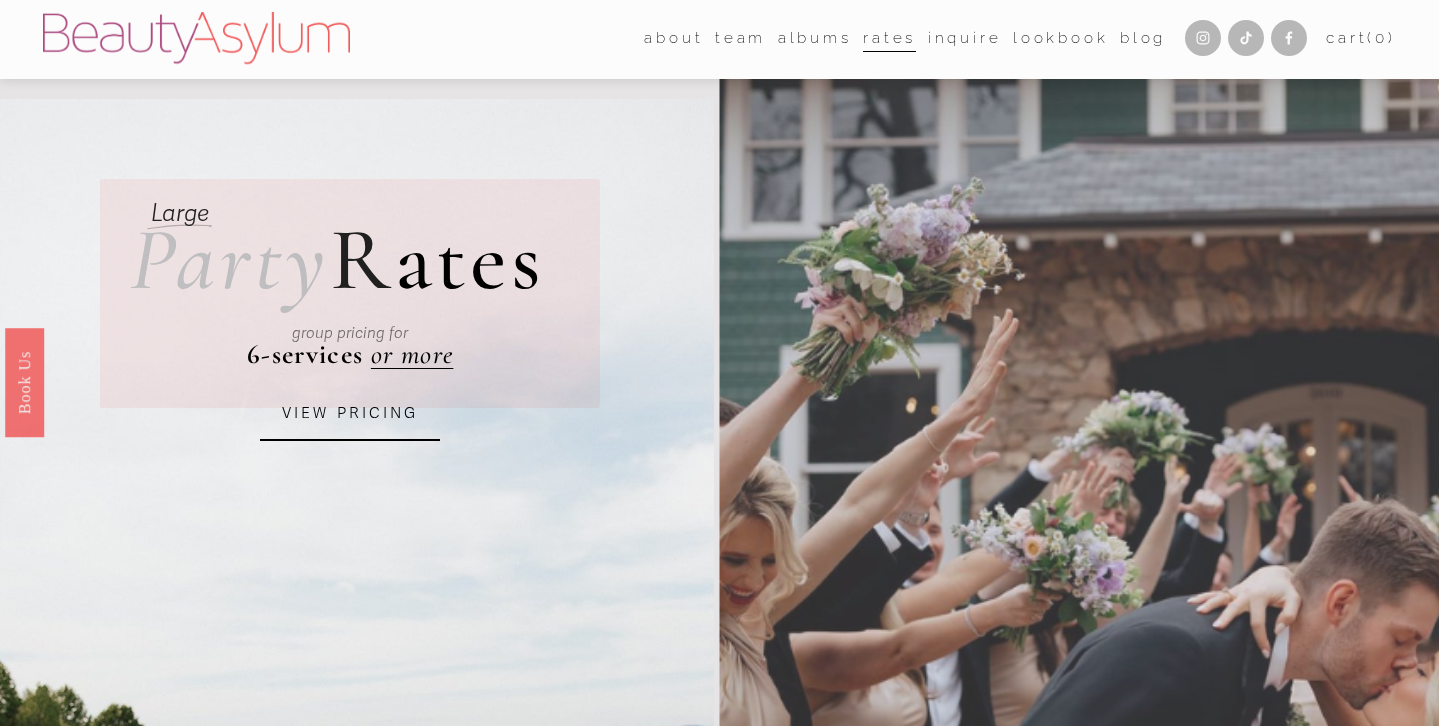 scroll, scrollTop: 0, scrollLeft: 0, axis: both 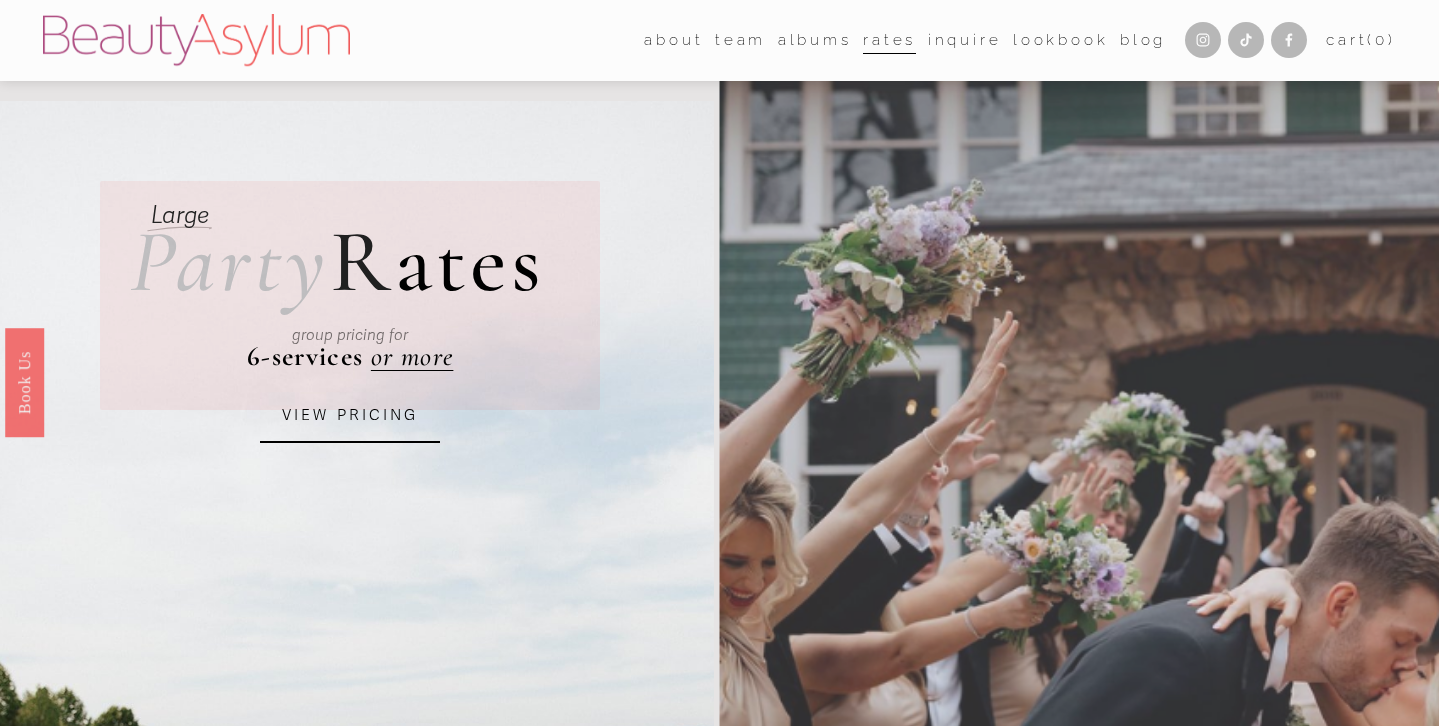 click on "Lookbook" at bounding box center (1061, 40) 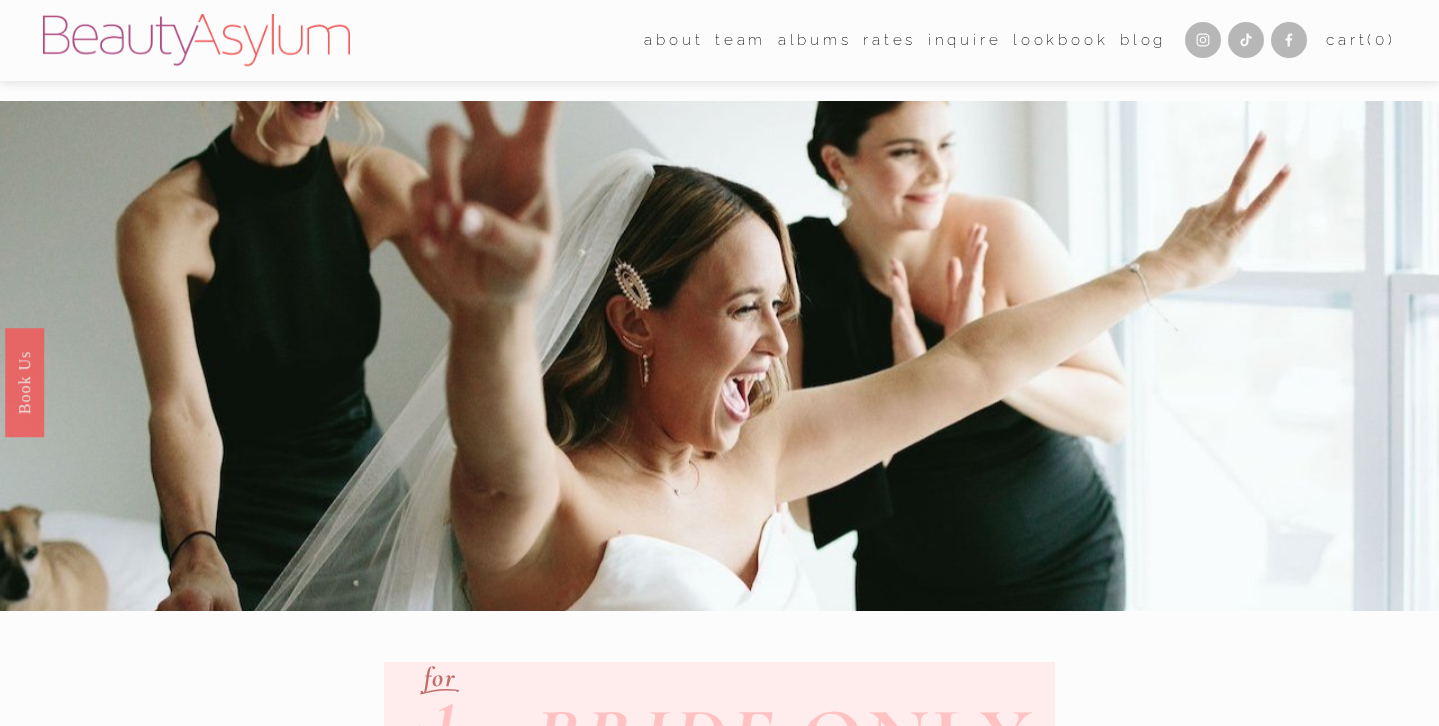 scroll, scrollTop: 0, scrollLeft: 0, axis: both 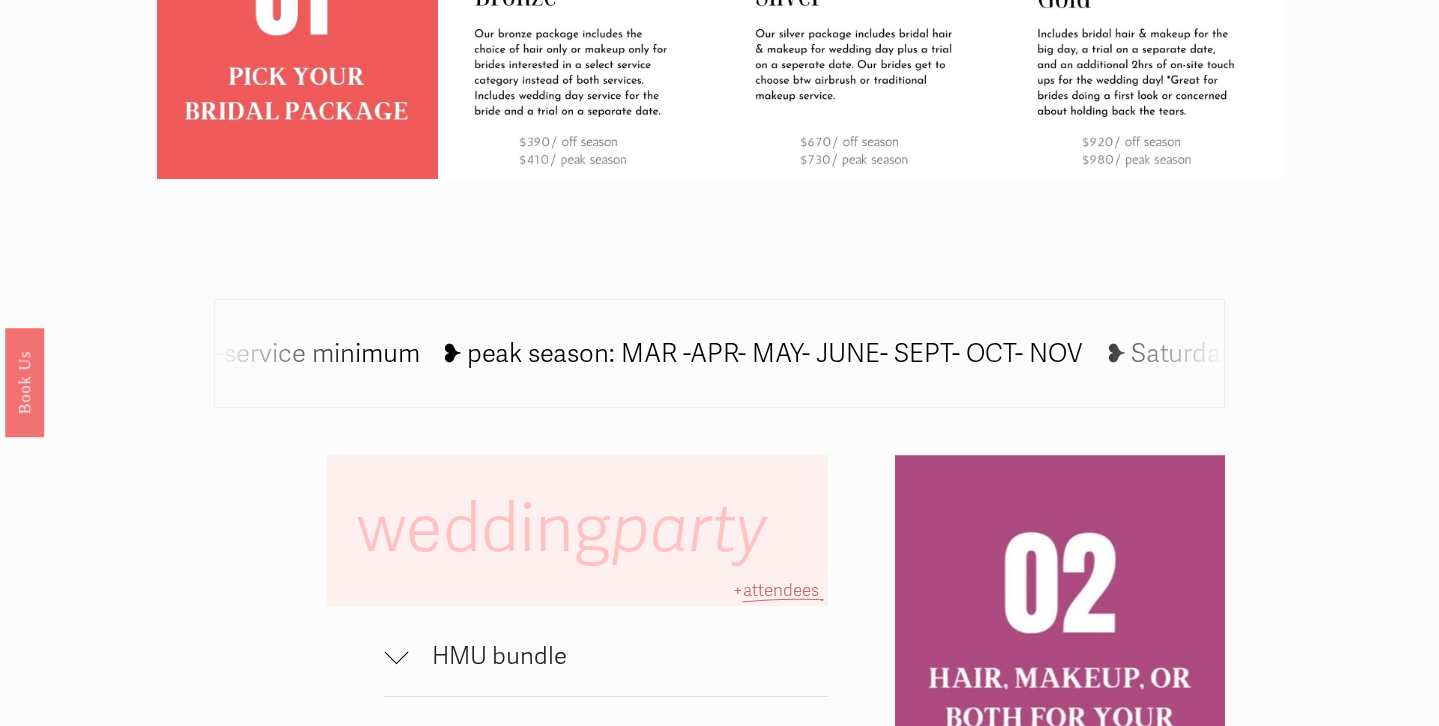 click at bounding box center (578, 38) 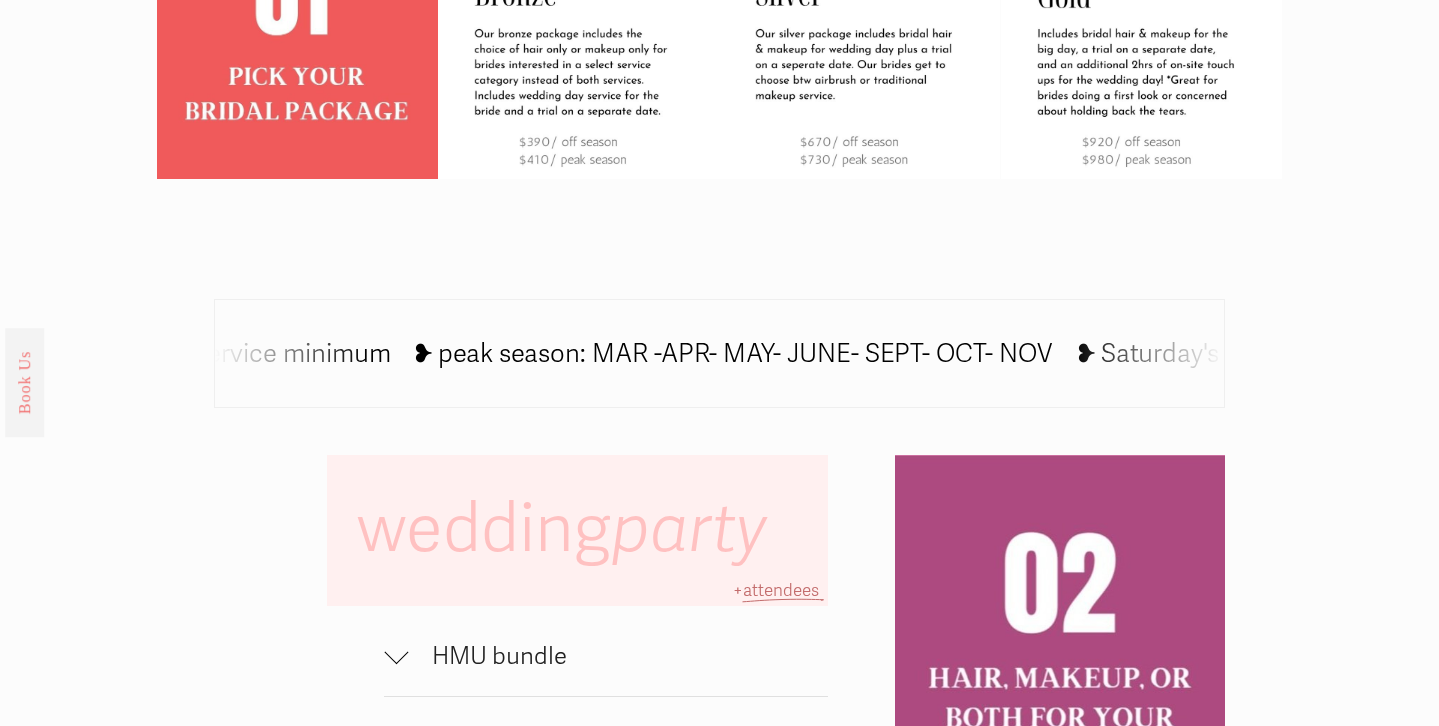 click on "Book Us" at bounding box center (24, 382) 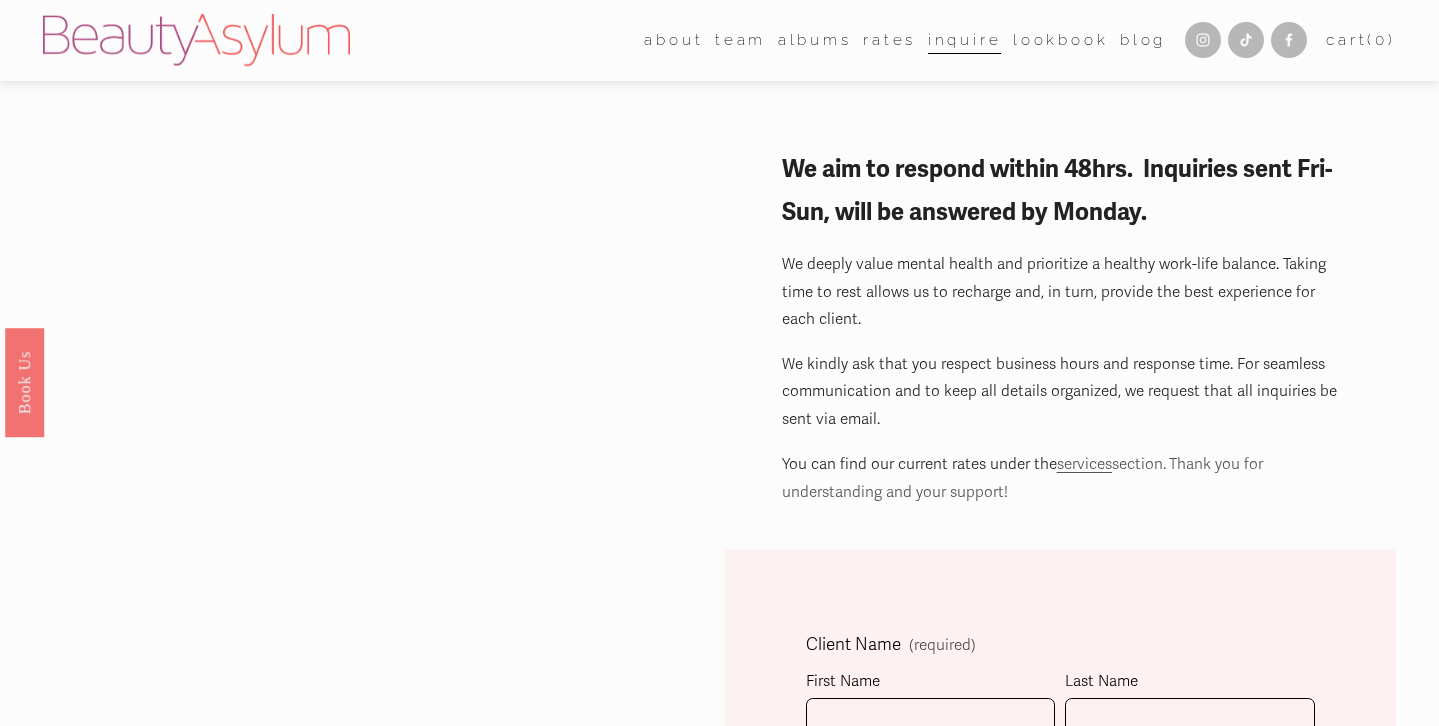 scroll, scrollTop: 0, scrollLeft: 0, axis: both 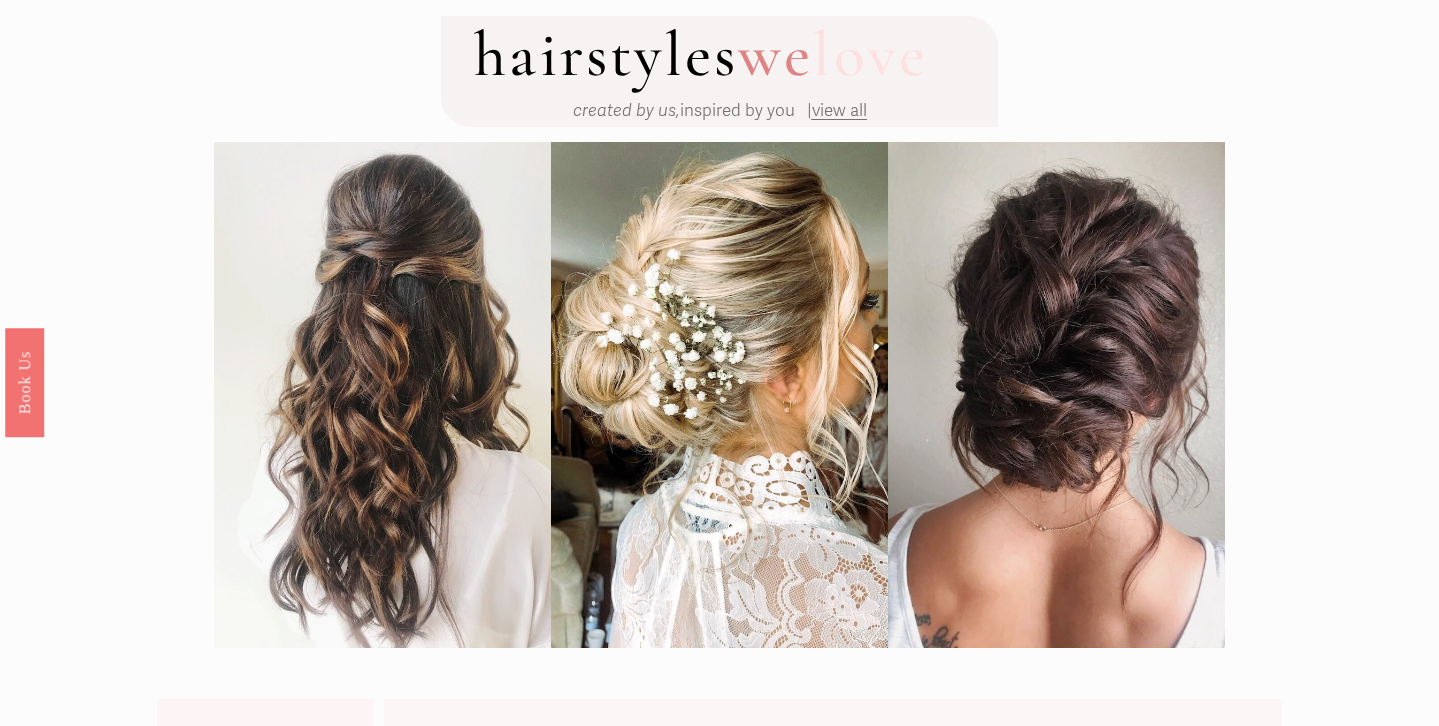 click on "view all" at bounding box center [839, 110] 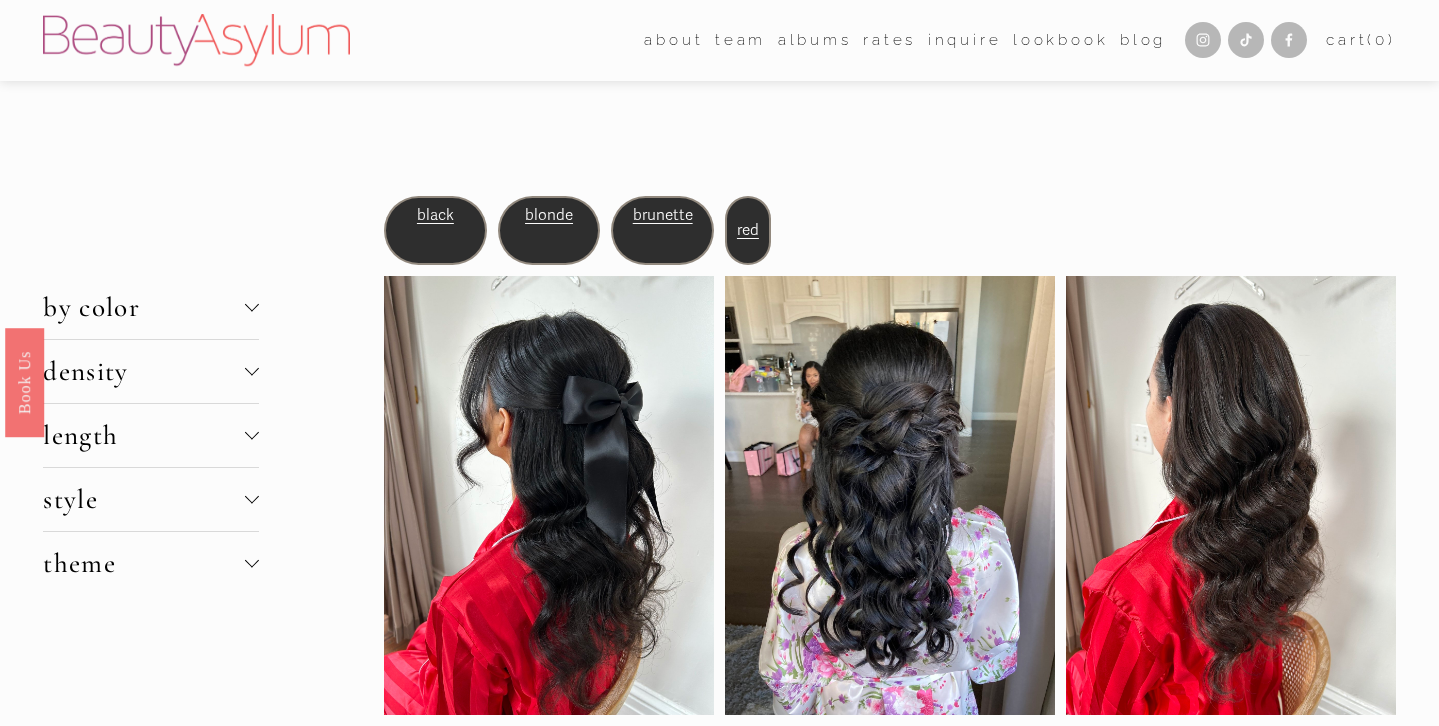 scroll, scrollTop: 0, scrollLeft: 0, axis: both 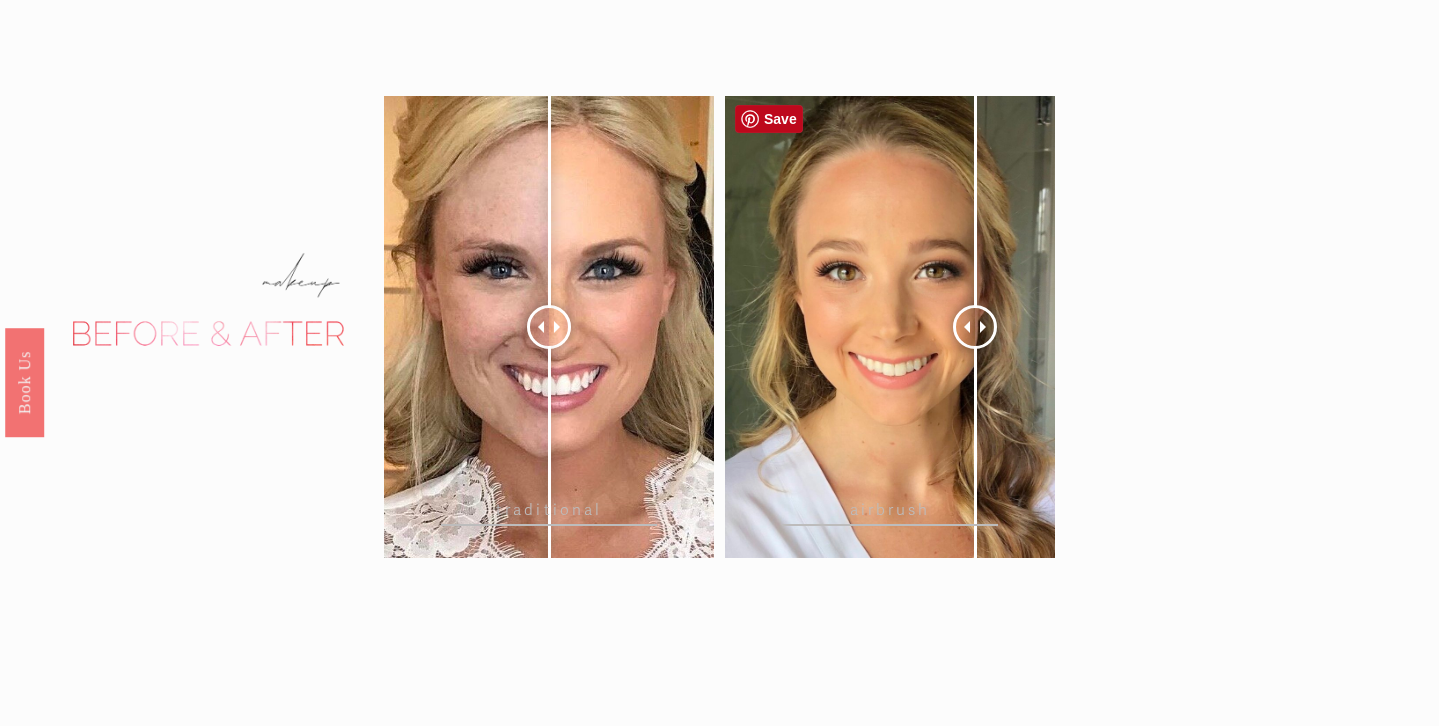 drag, startPoint x: 885, startPoint y: 326, endPoint x: 973, endPoint y: 397, distance: 113.07078 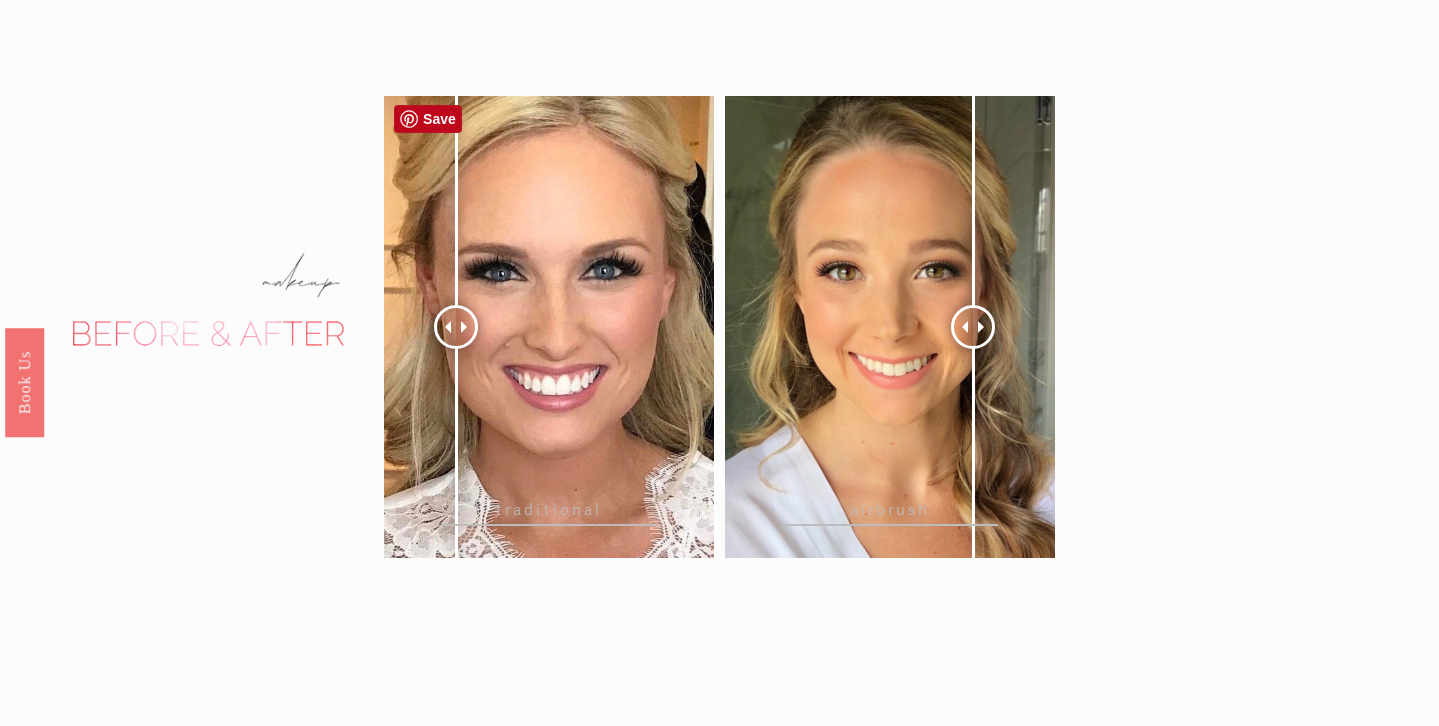 drag, startPoint x: 535, startPoint y: 324, endPoint x: 456, endPoint y: 340, distance: 80.60397 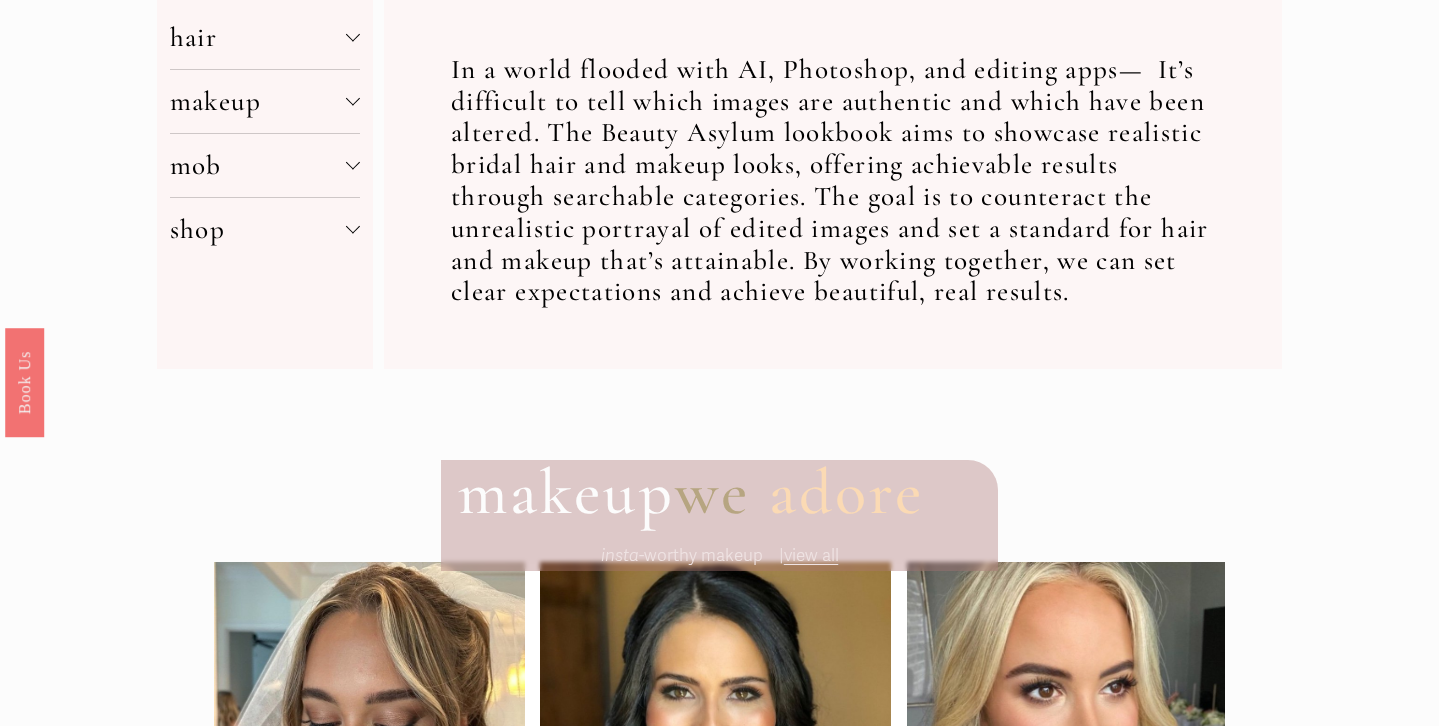 scroll, scrollTop: 0, scrollLeft: 0, axis: both 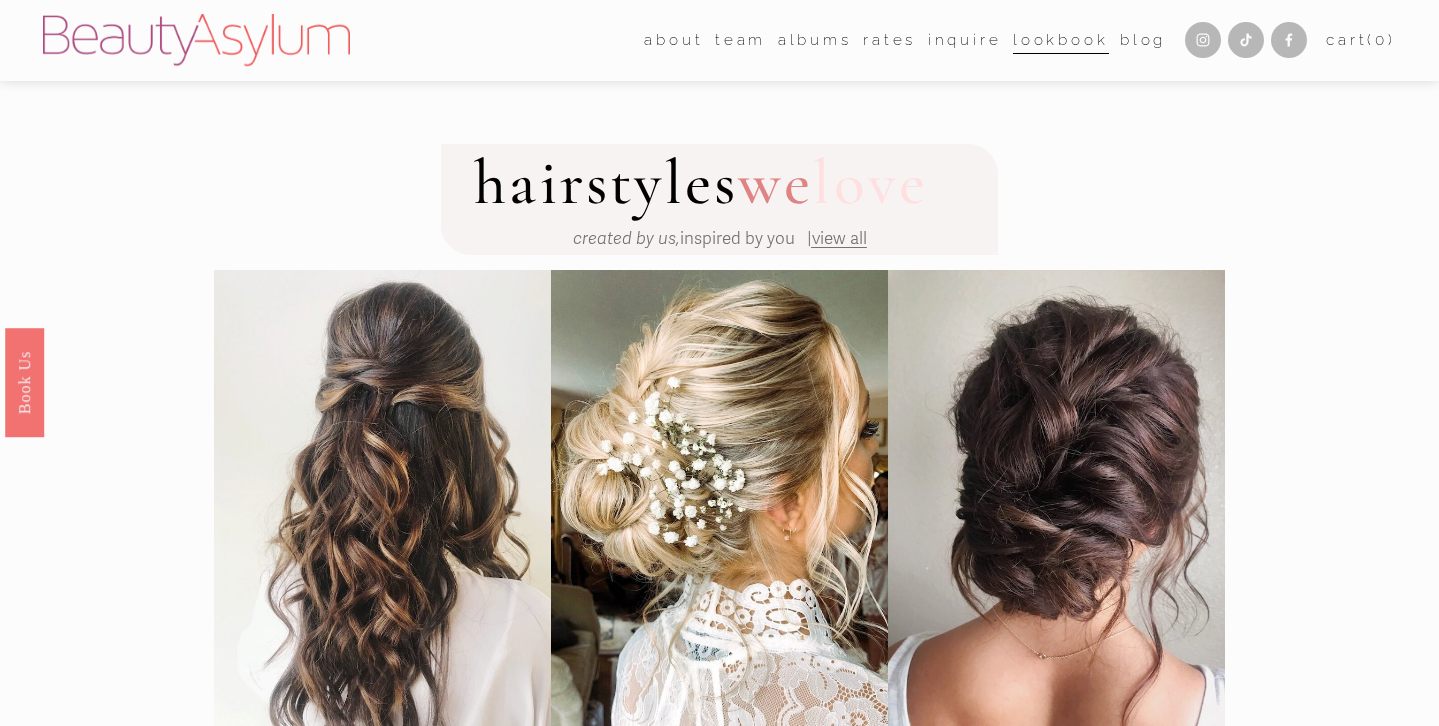 click on "Atlanta" at bounding box center [0, 0] 